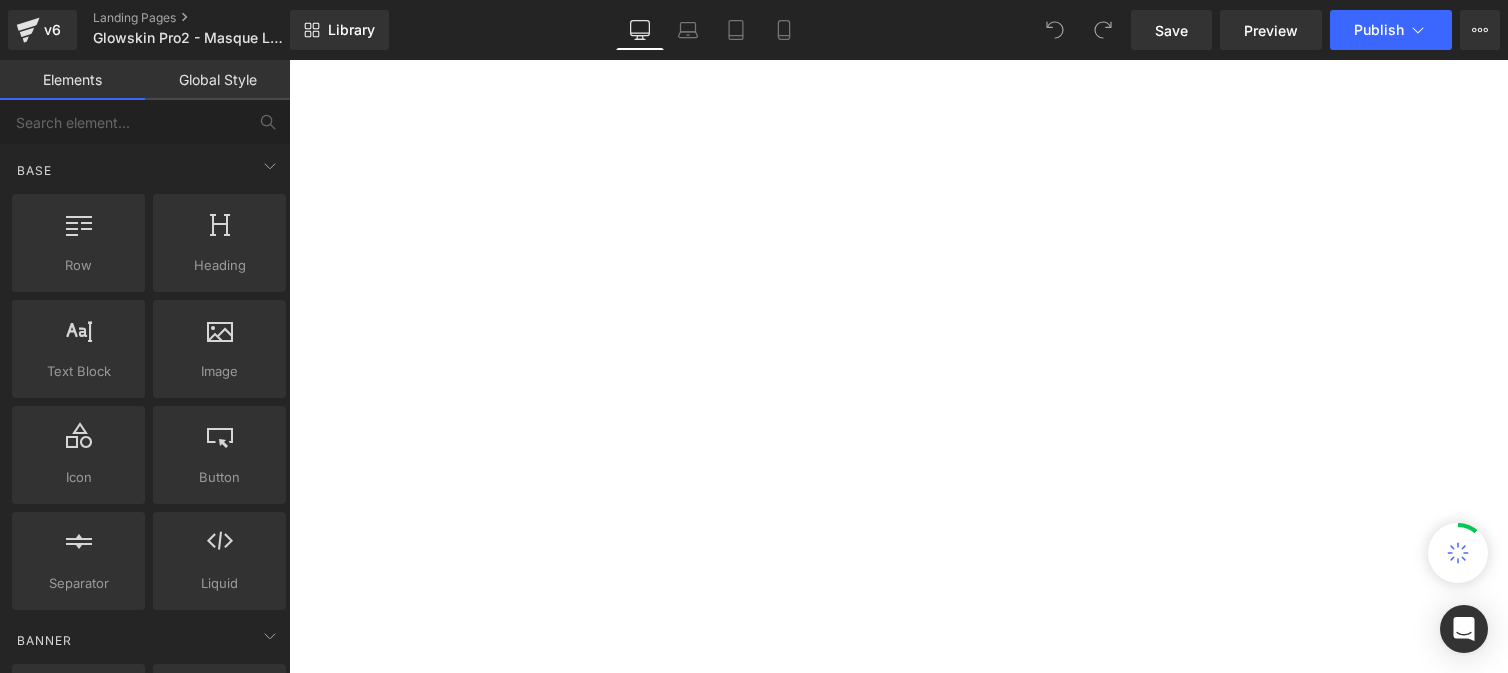 scroll, scrollTop: 0, scrollLeft: 0, axis: both 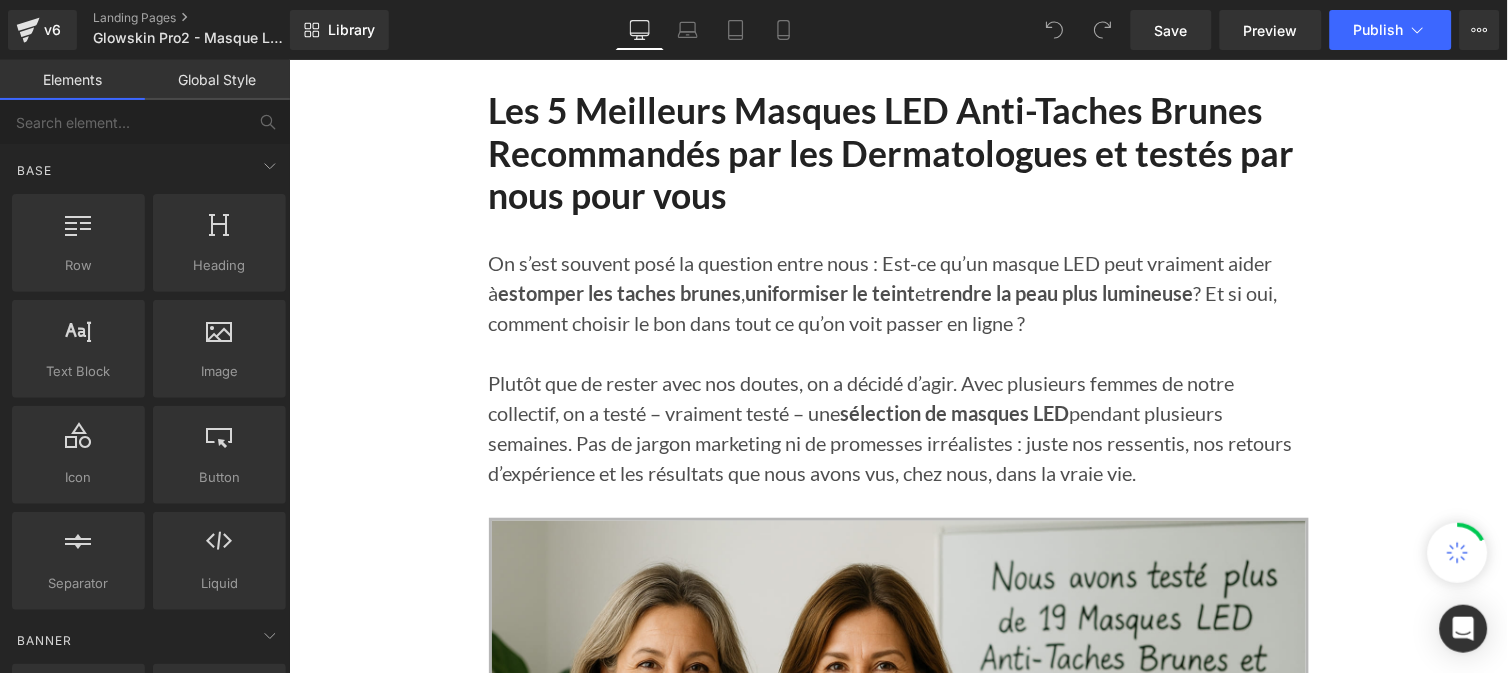 click on "Global Style" at bounding box center [217, 80] 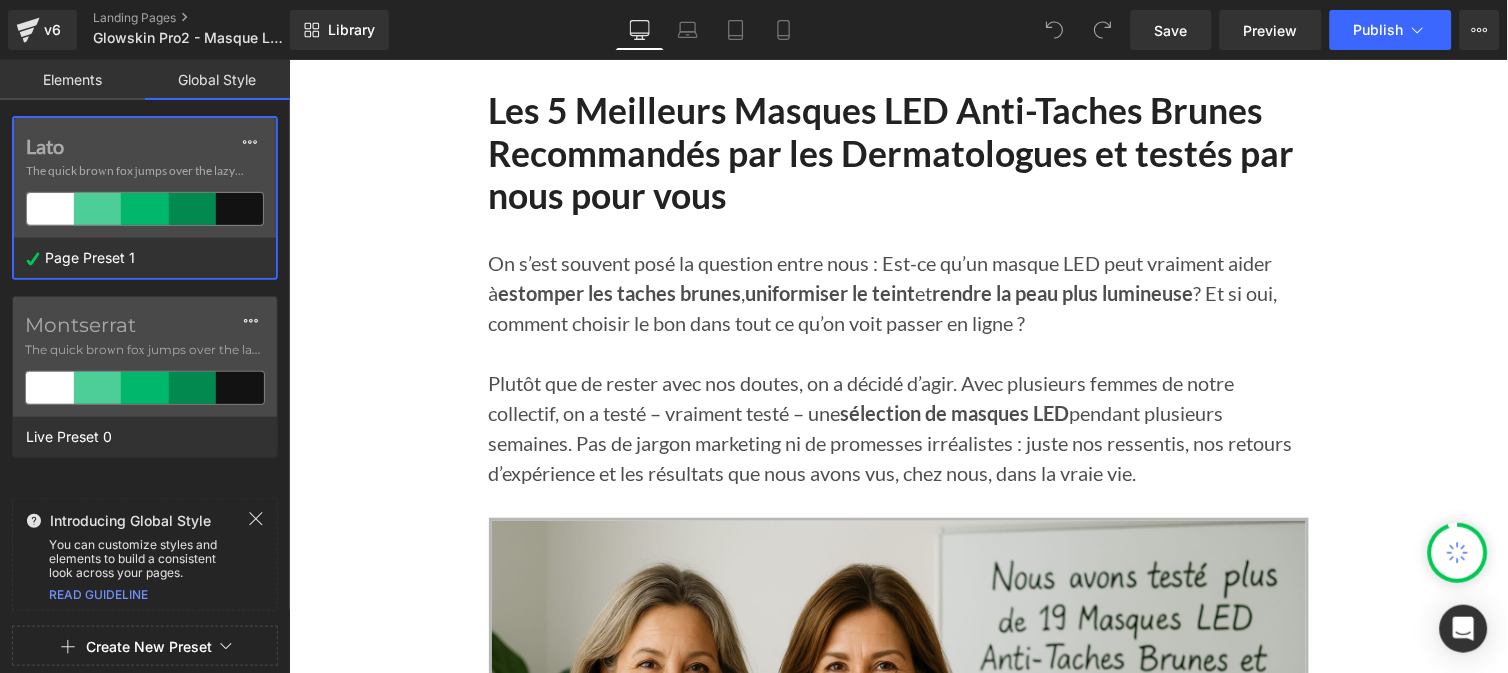 click on "The quick brown fox jumps over the lazy..." at bounding box center [145, 171] 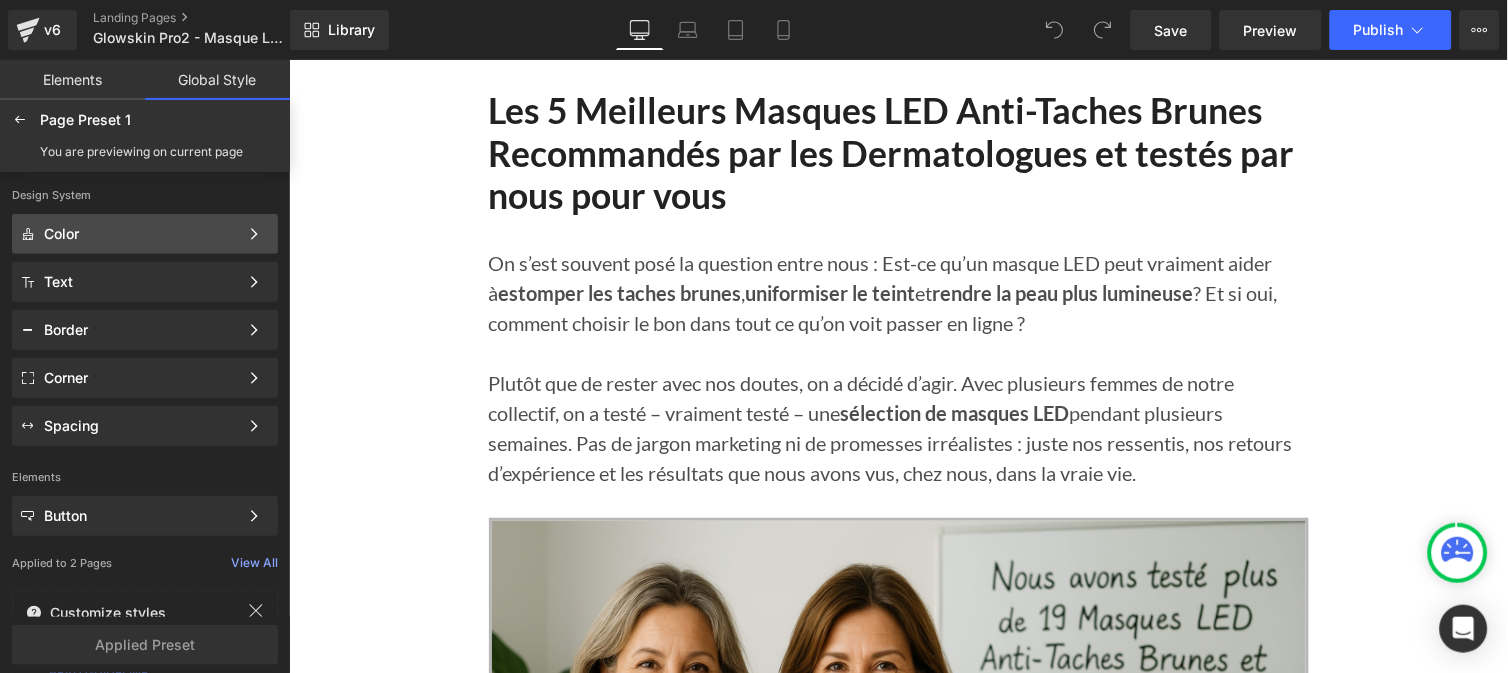 click on "Color" at bounding box center [141, 234] 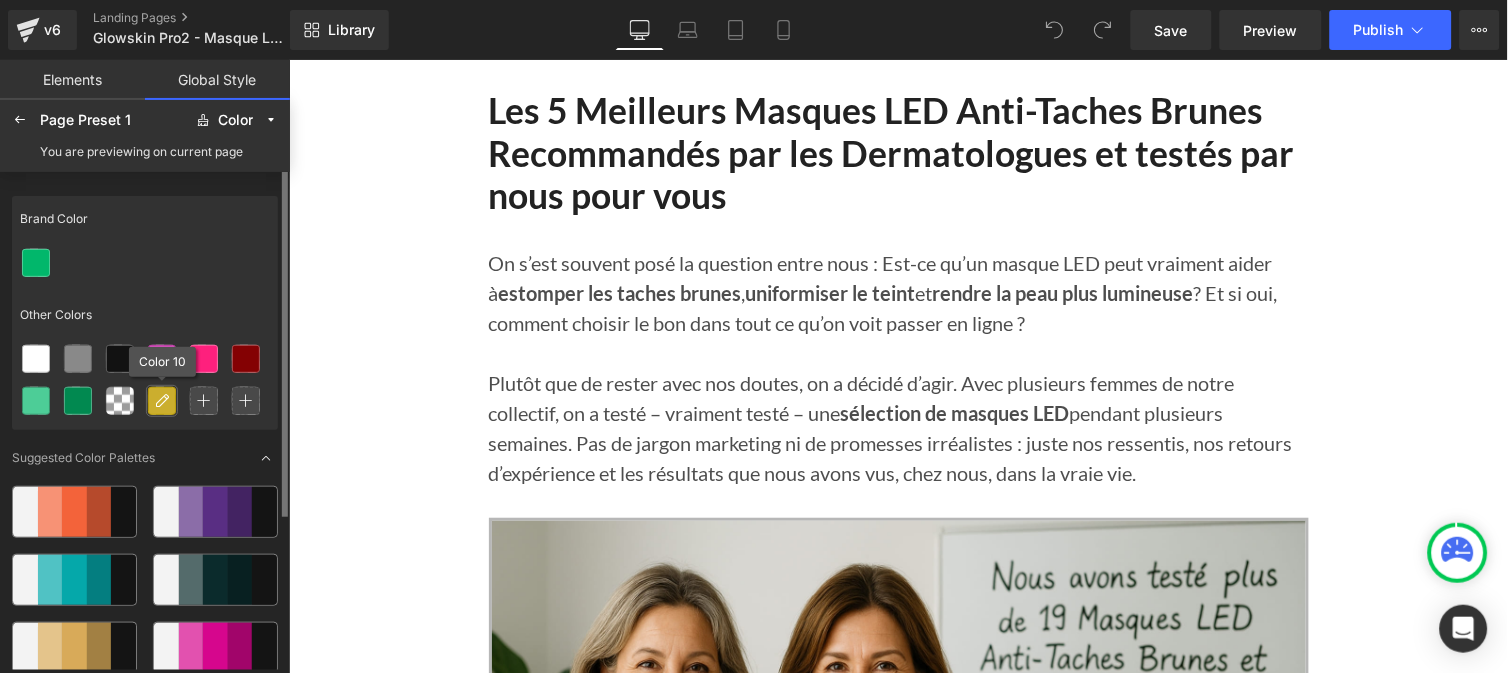 click at bounding box center [162, 401] 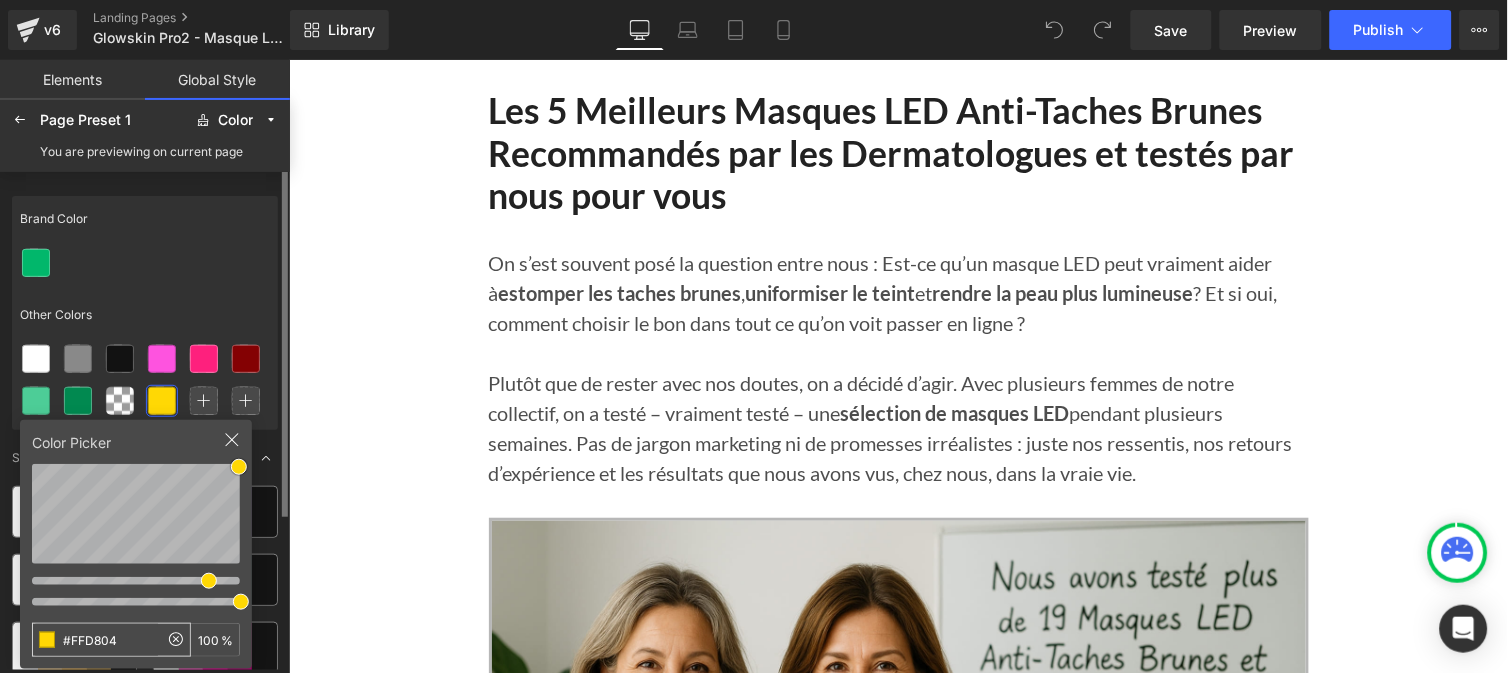 click on "#FFD804" at bounding box center [95, 640] 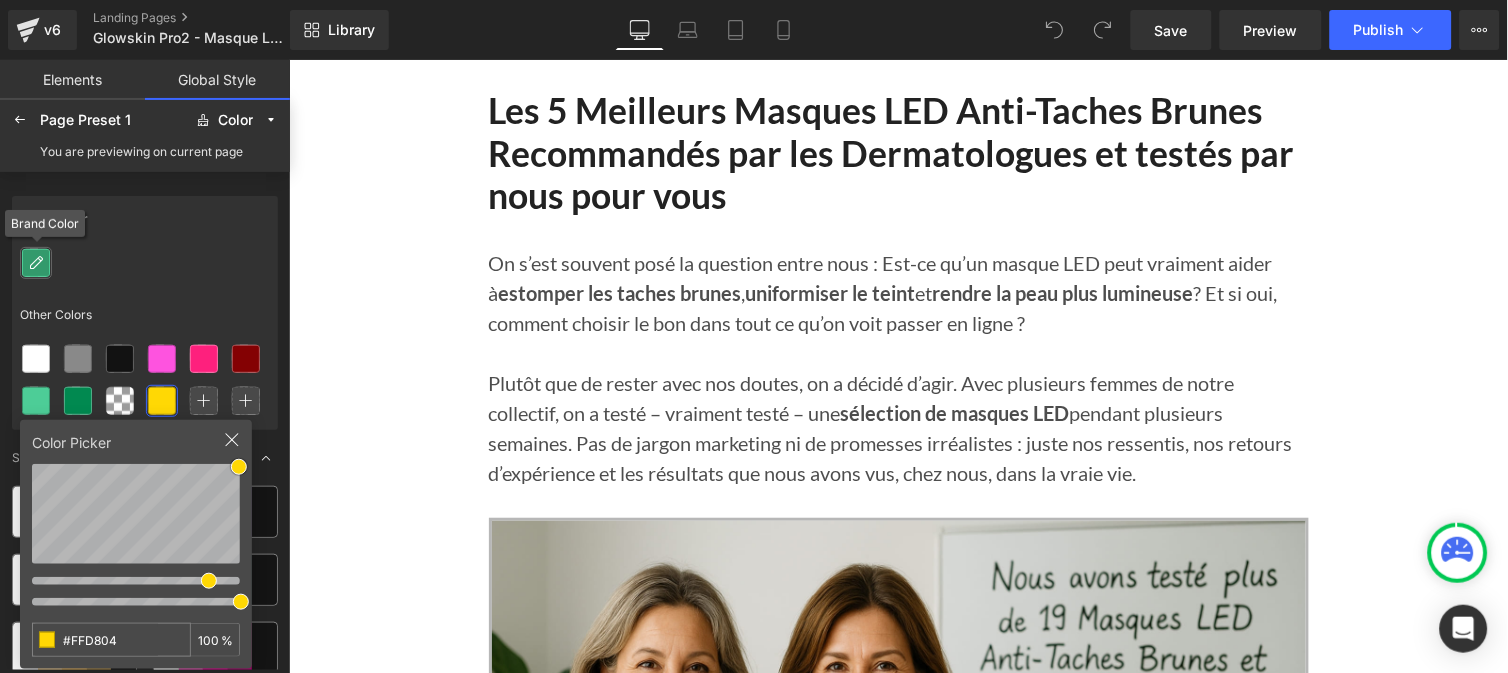 click at bounding box center (36, 263) 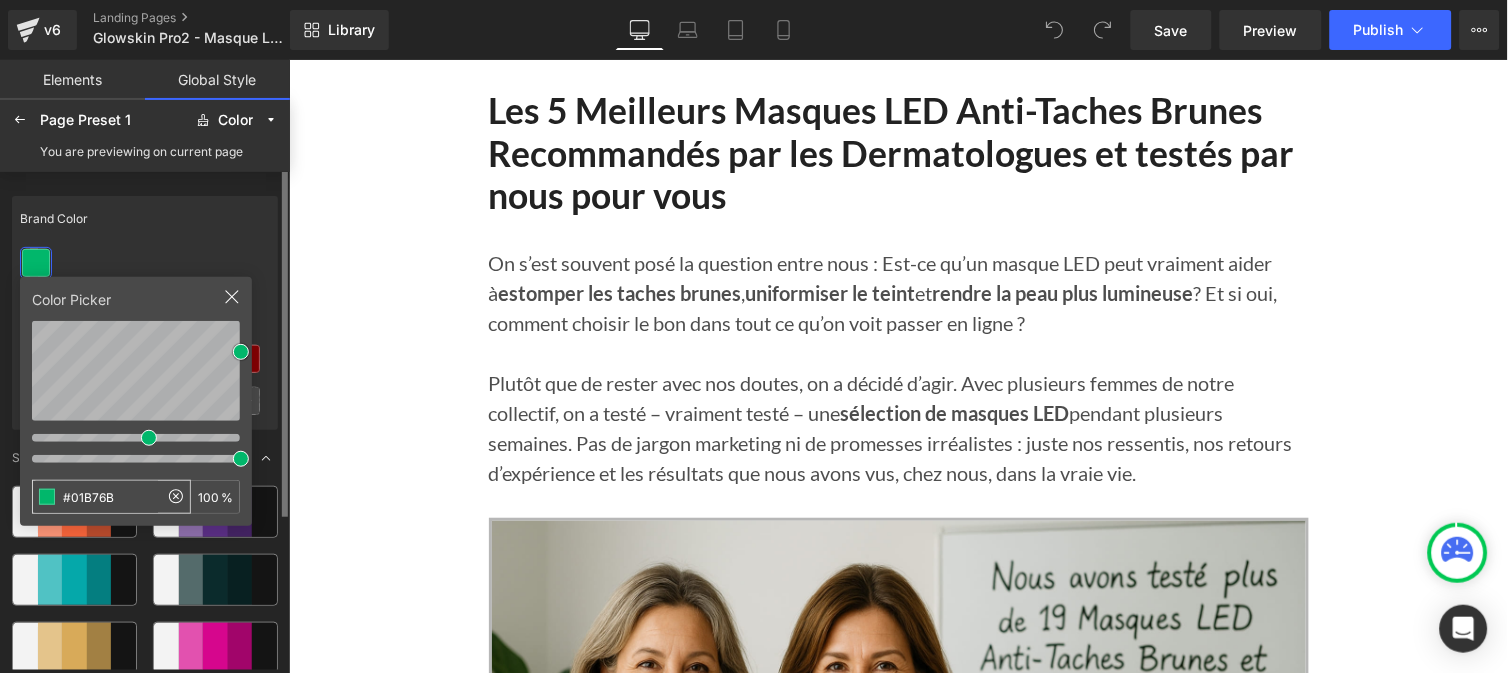 click on "#01B76B" at bounding box center [95, 497] 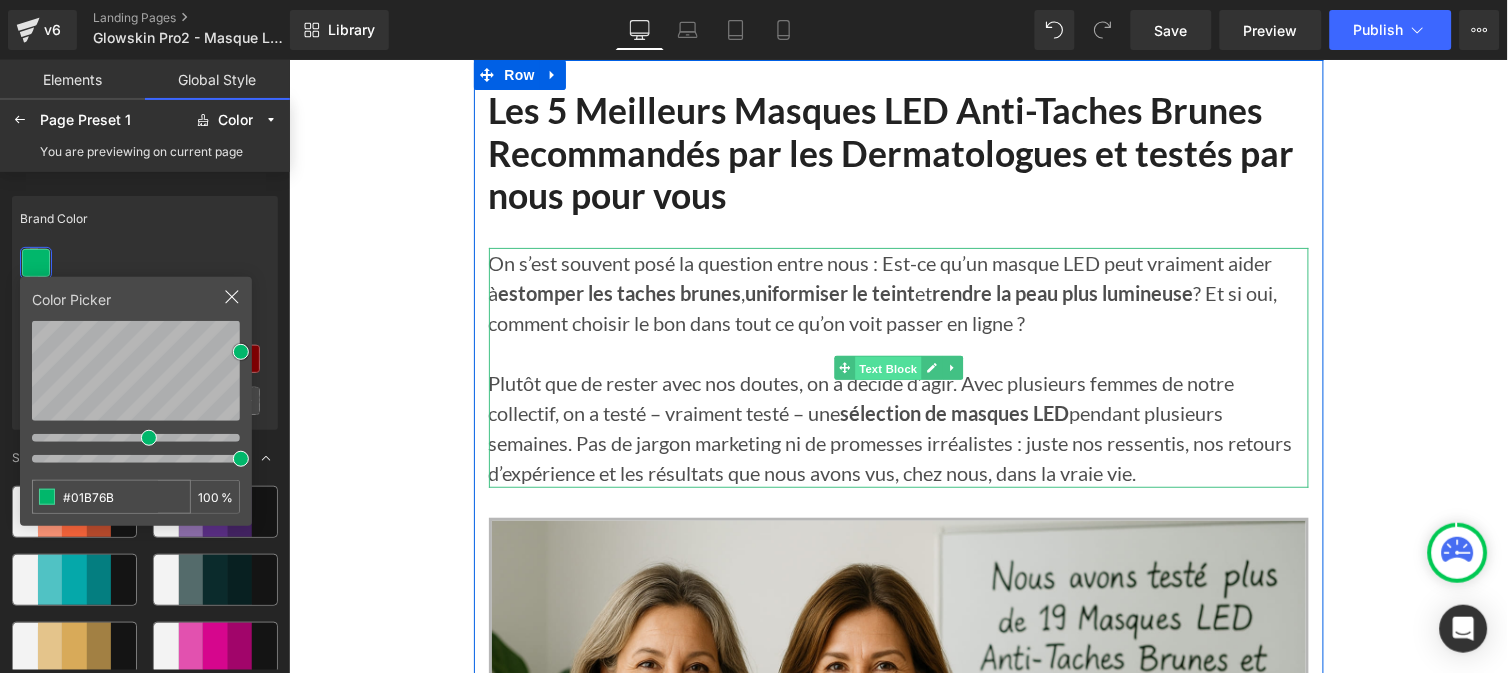 click on "Text Block" at bounding box center (887, 368) 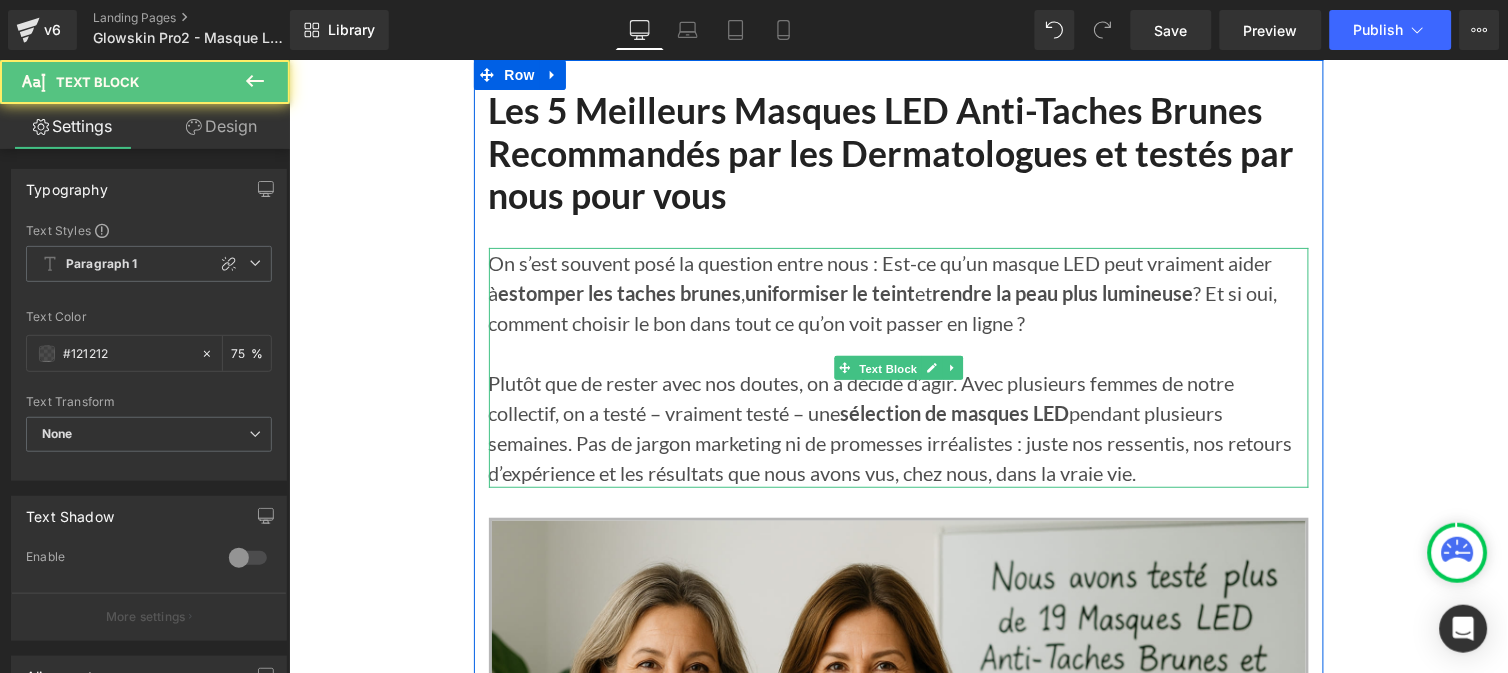 click on "Plutôt que de rester avec nos doutes, on a décidé d’agir. Avec plusieurs femmes de notre collectif, on a testé – vraiment testé – une  sélection de masques LED  pendant plusieurs semaines. Pas de jargon marketing ni de promesses irréalistes : juste nos ressentis, nos retours d’expérience et les résultats que nous avons vus, chez nous, dans la vraie vie." at bounding box center (890, 427) 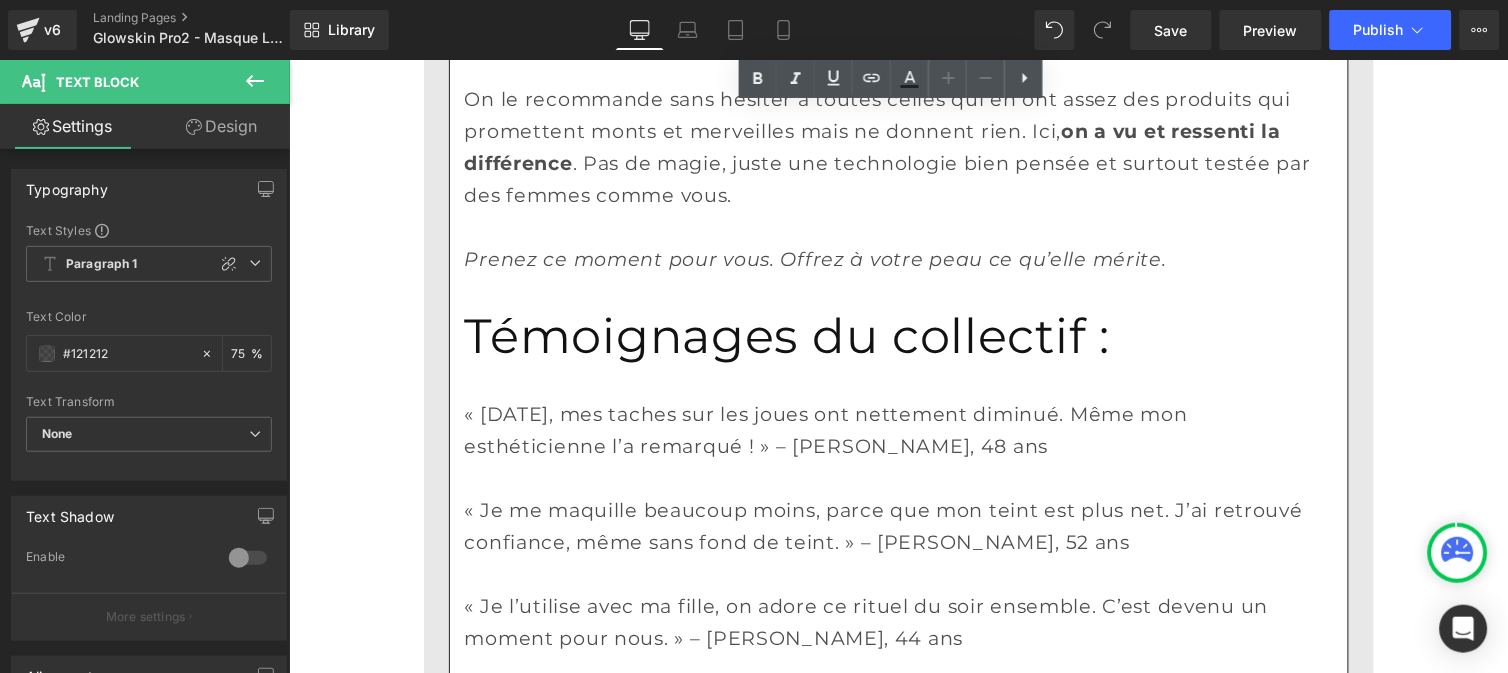 scroll, scrollTop: 6566, scrollLeft: 0, axis: vertical 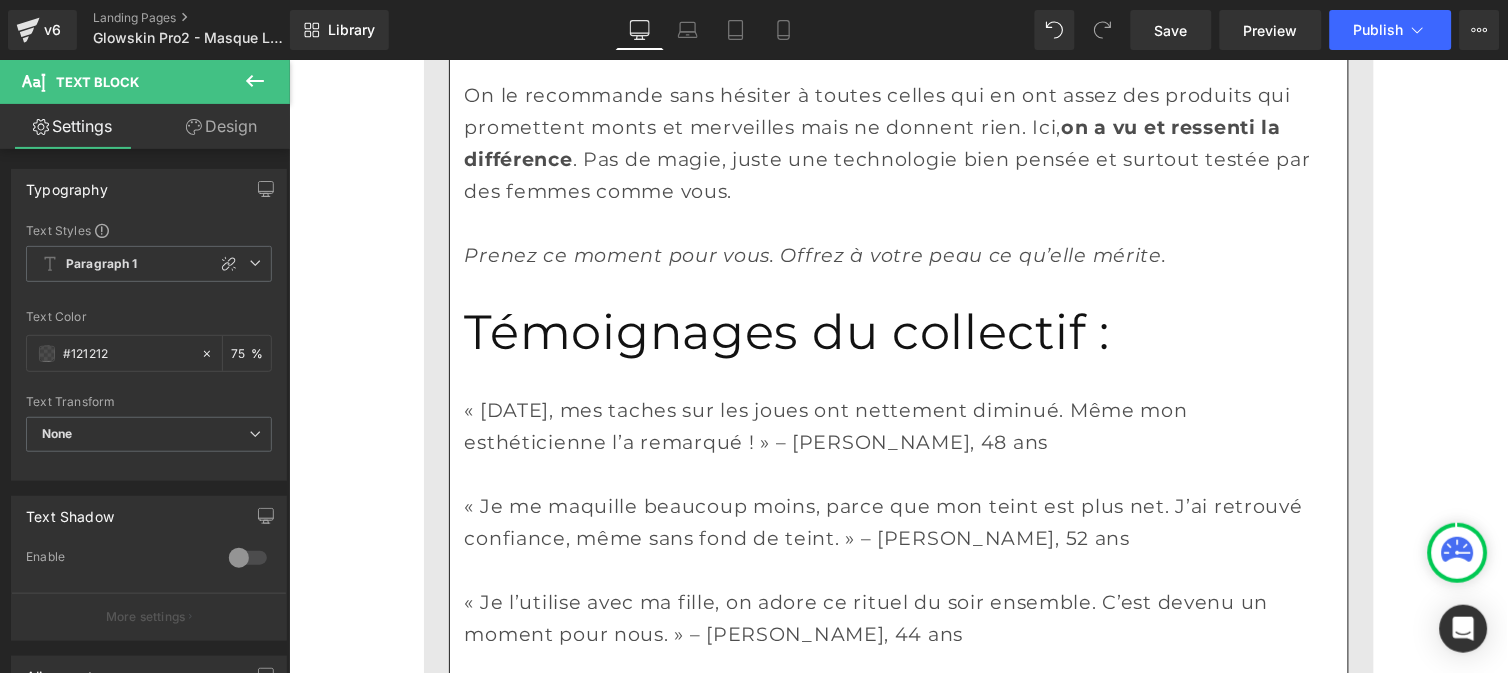 click 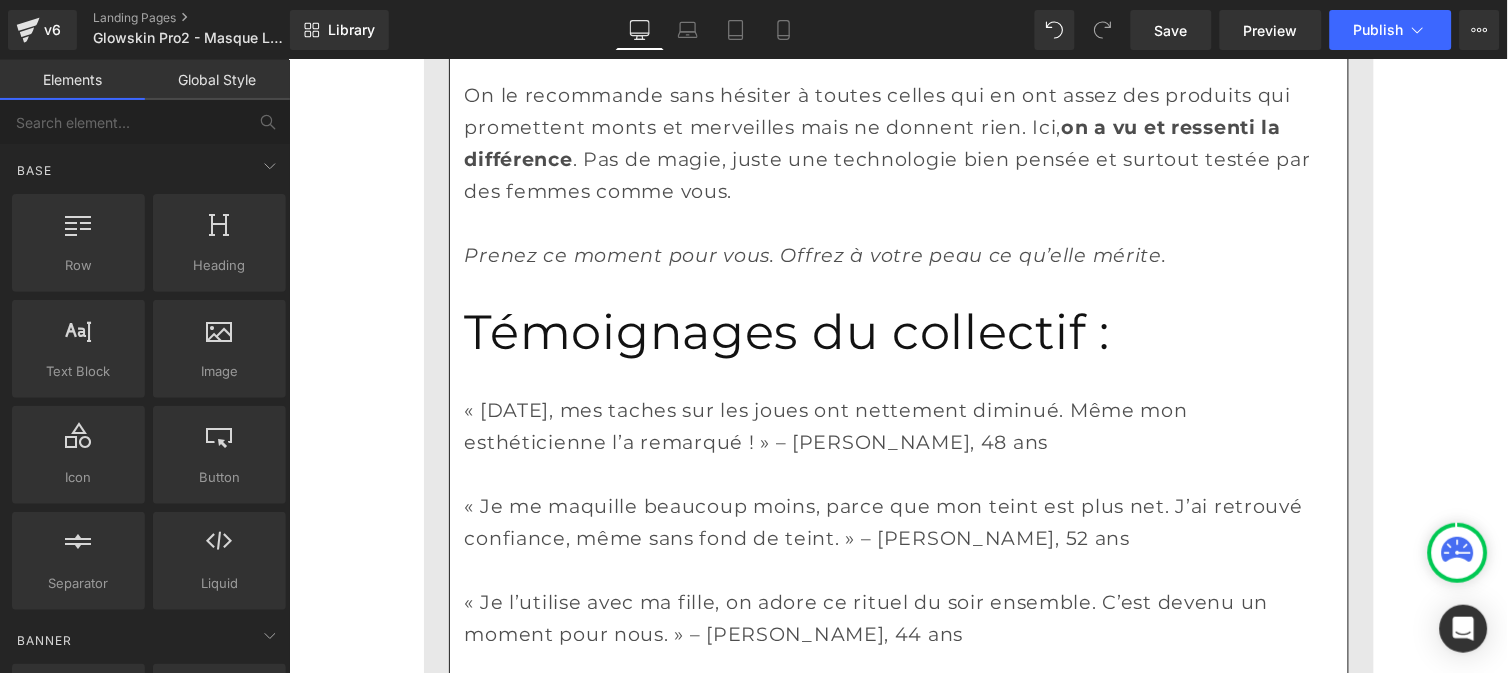 click on "Global Style" at bounding box center (217, 80) 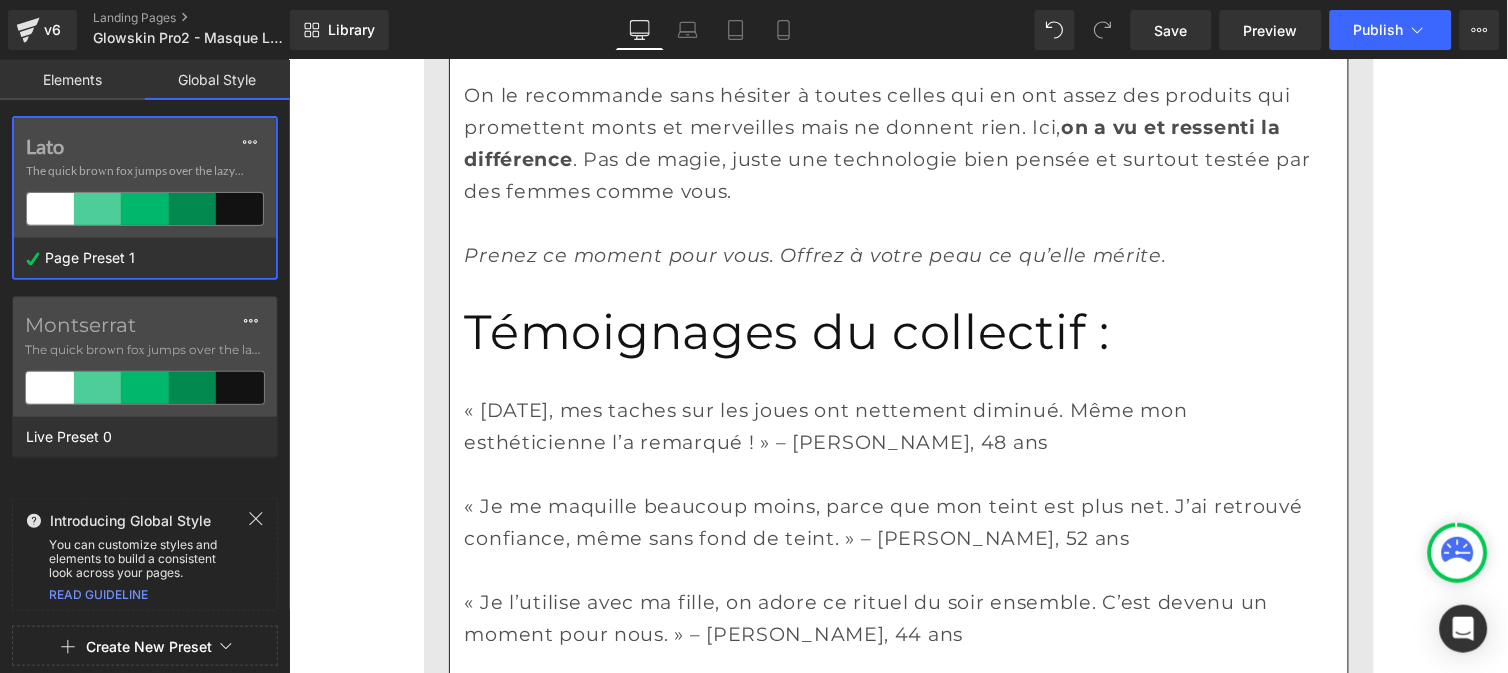 click on "The quick brown fox jumps over the lazy..." at bounding box center [145, 171] 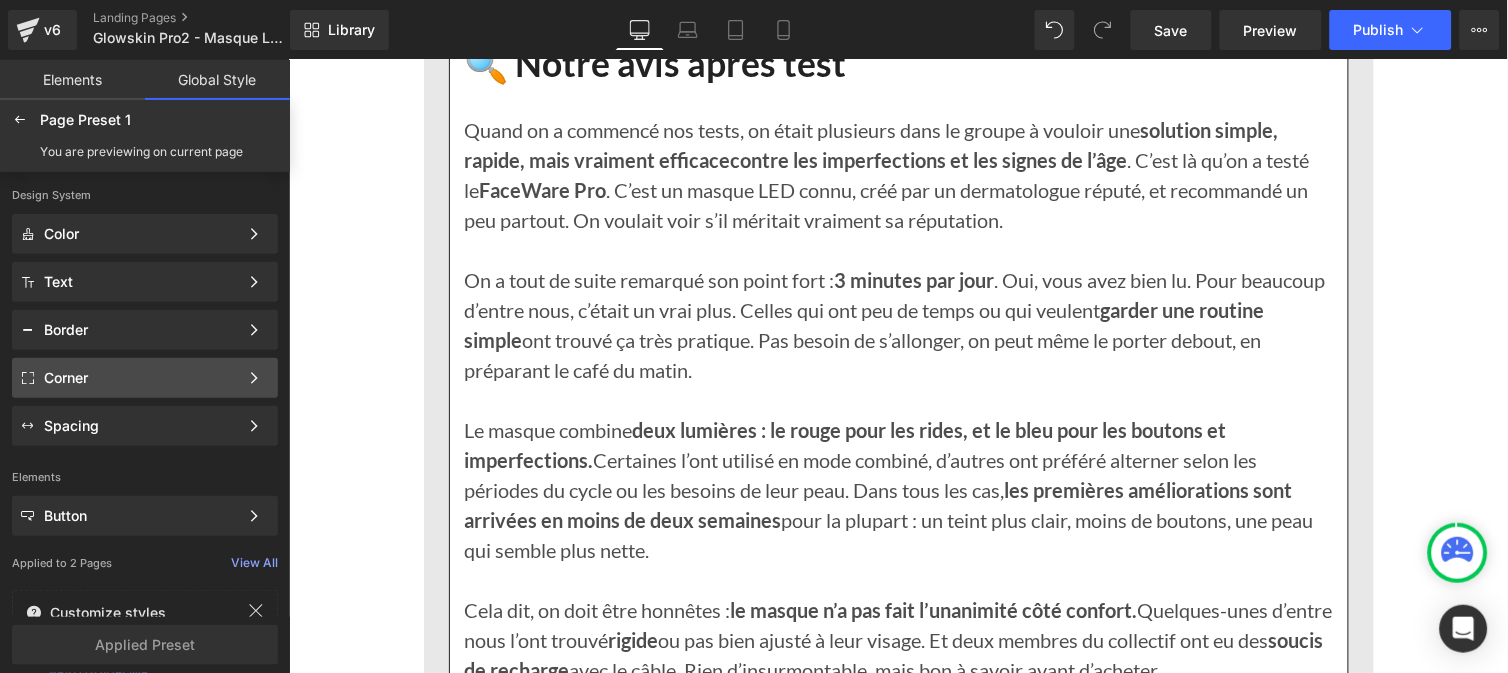 click on "Corner" at bounding box center [141, 378] 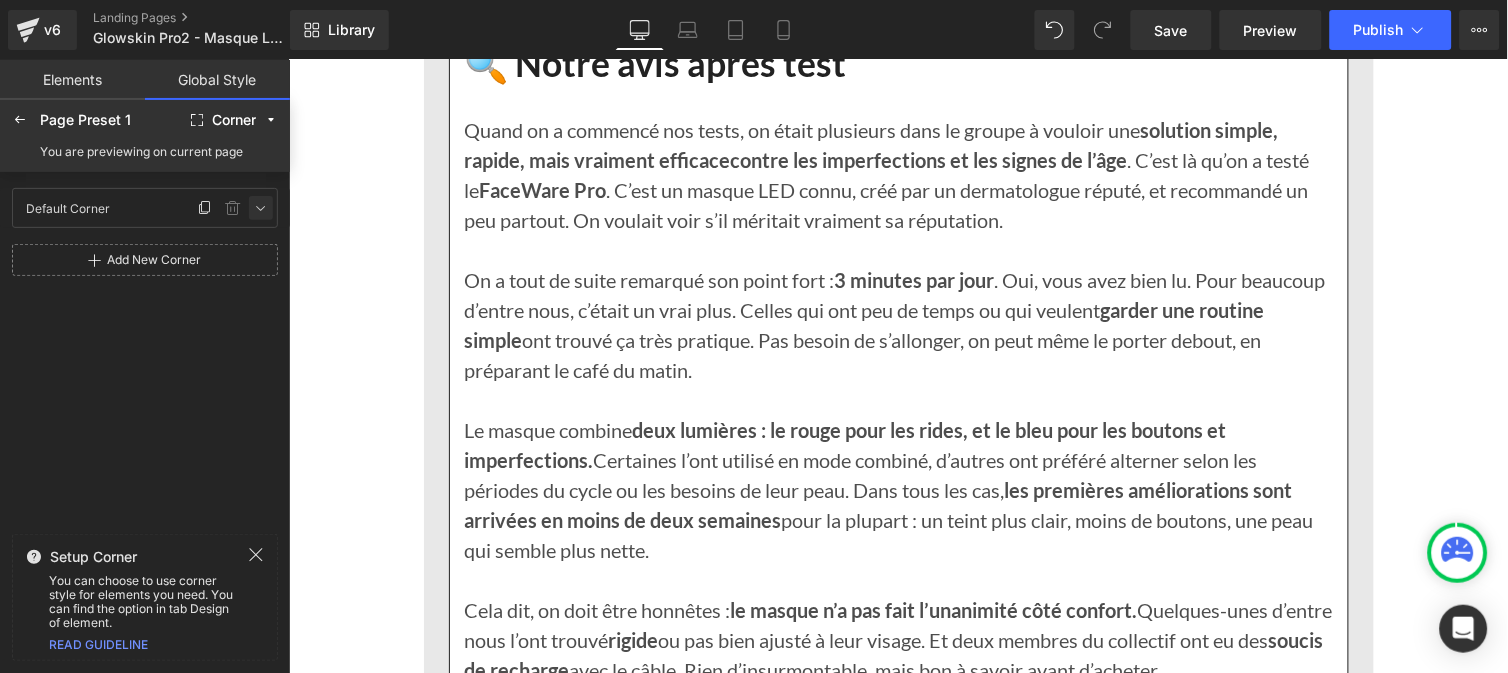 click at bounding box center (261, 208) 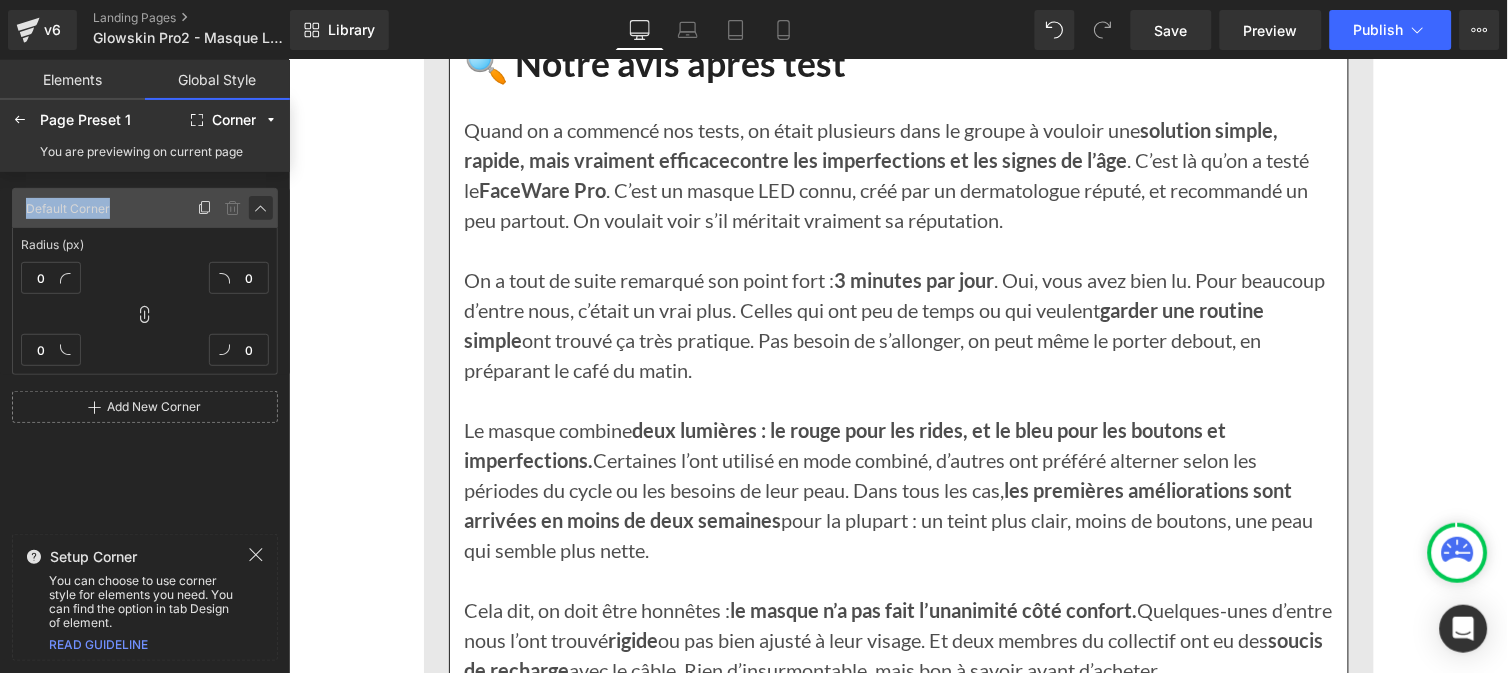 click at bounding box center (261, 208) 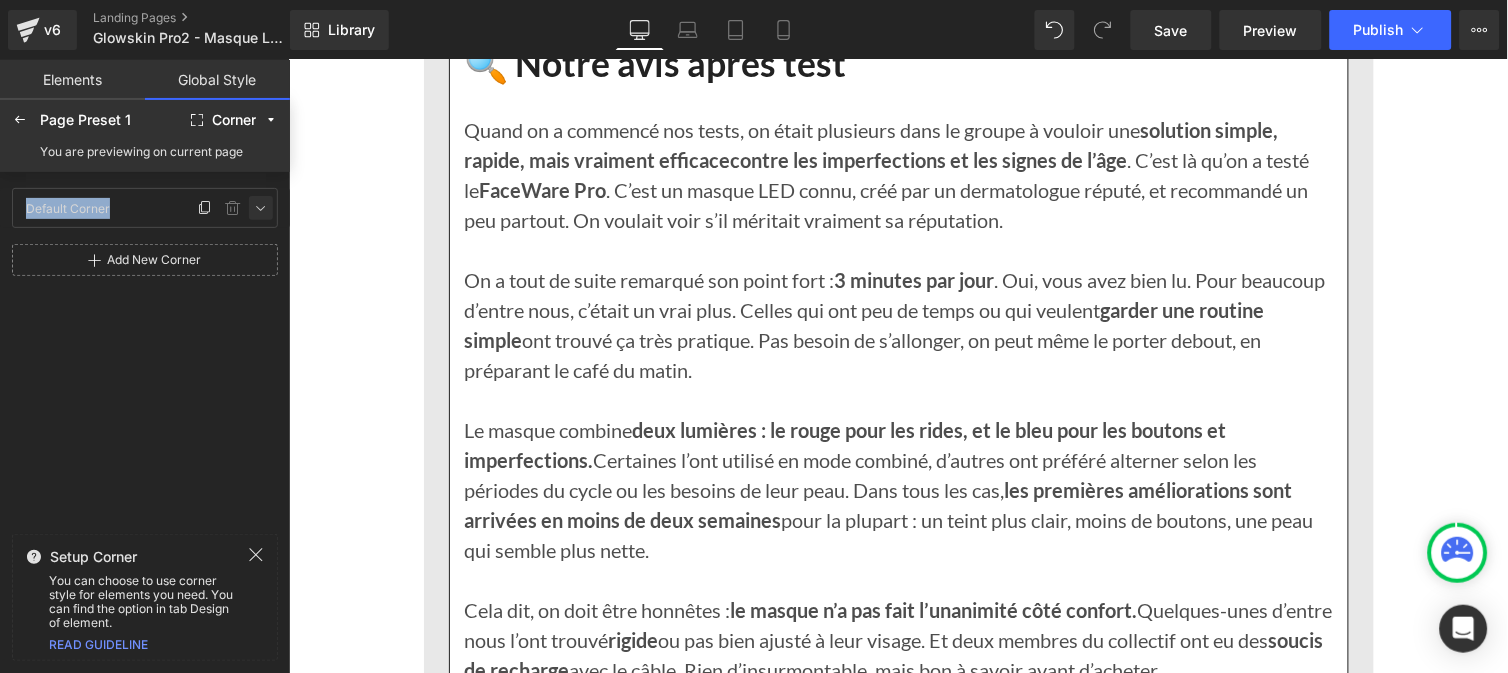 click at bounding box center [261, 208] 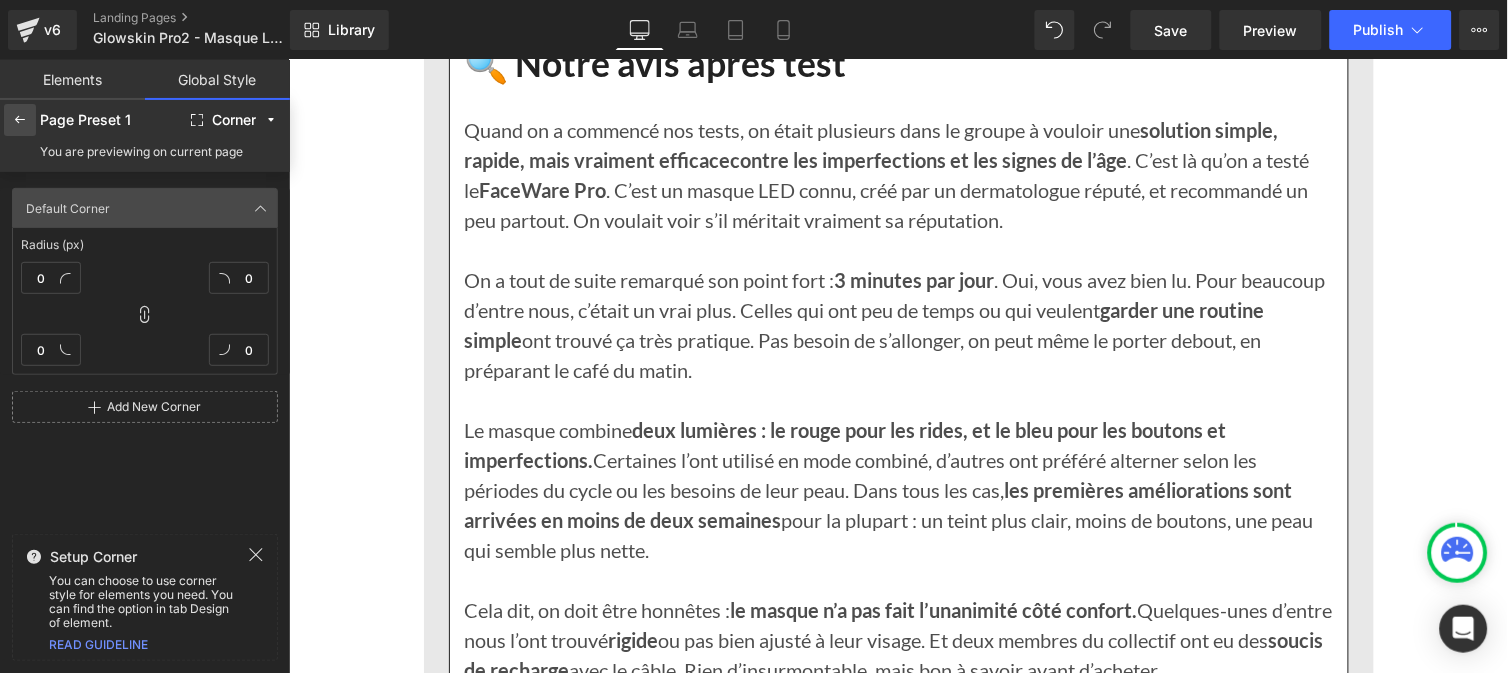 click at bounding box center [20, 120] 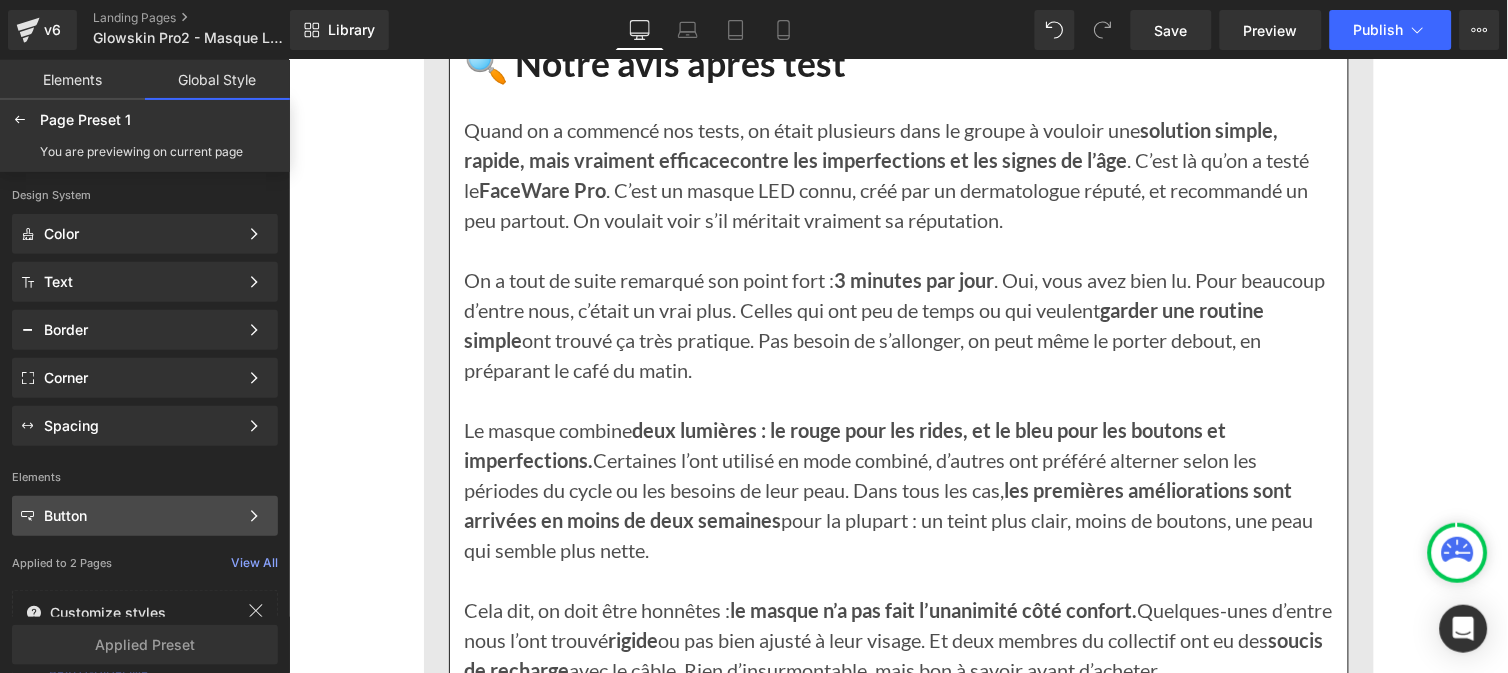 click on "Button" at bounding box center [141, 516] 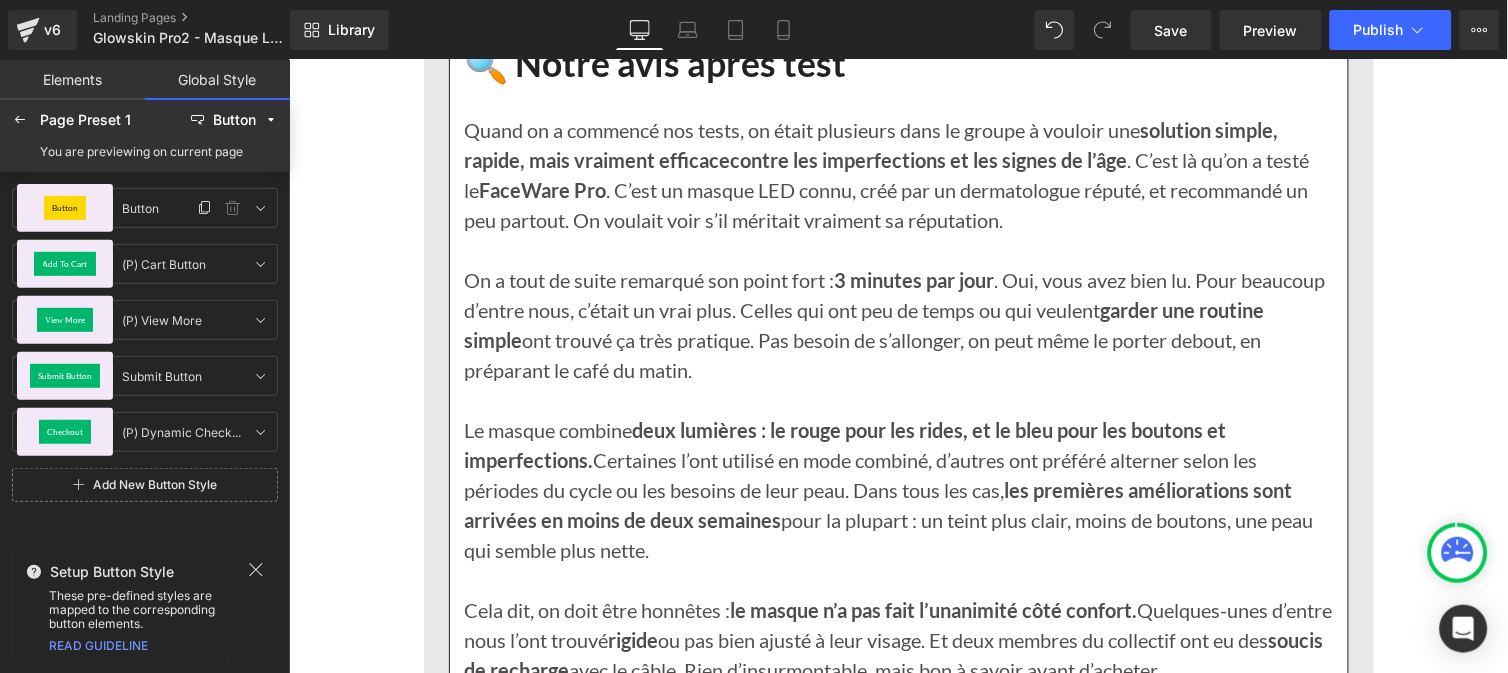 click on "Button" at bounding box center [65, 208] 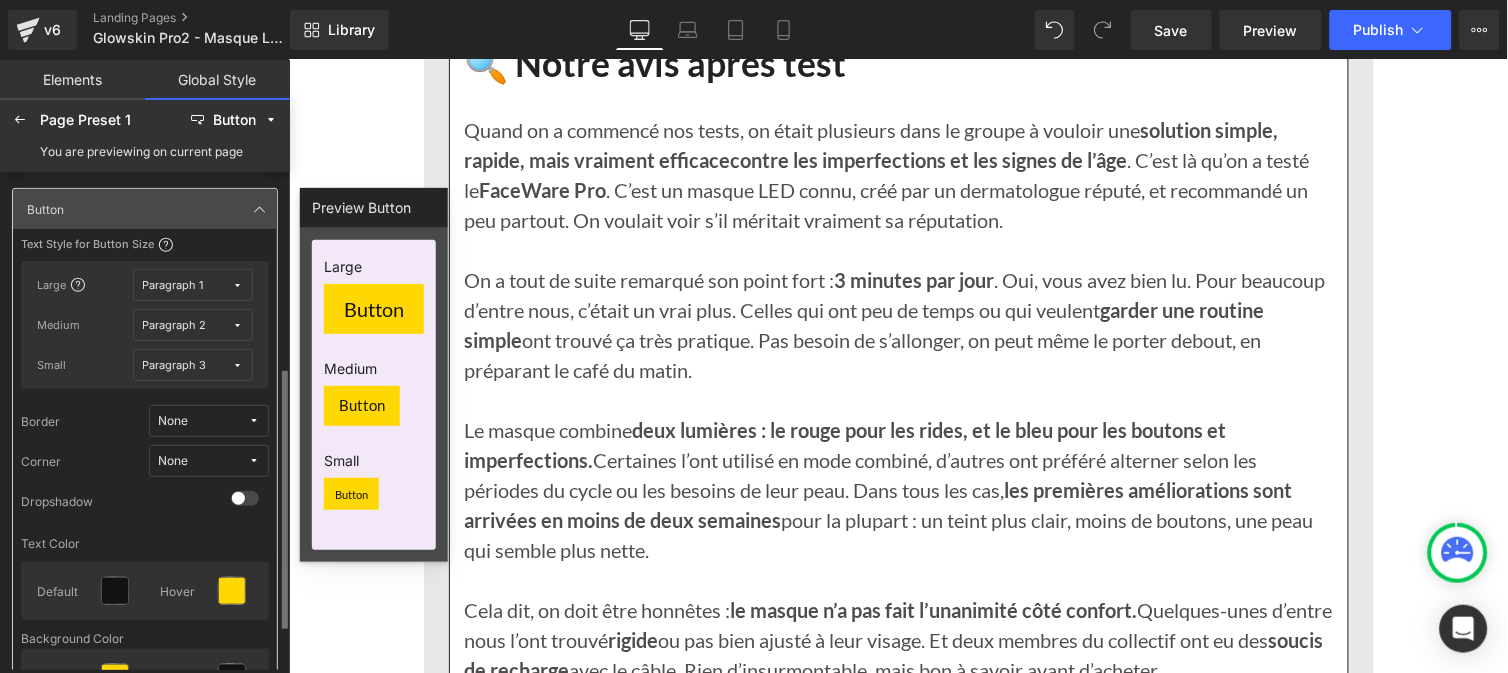 scroll, scrollTop: 132, scrollLeft: 0, axis: vertical 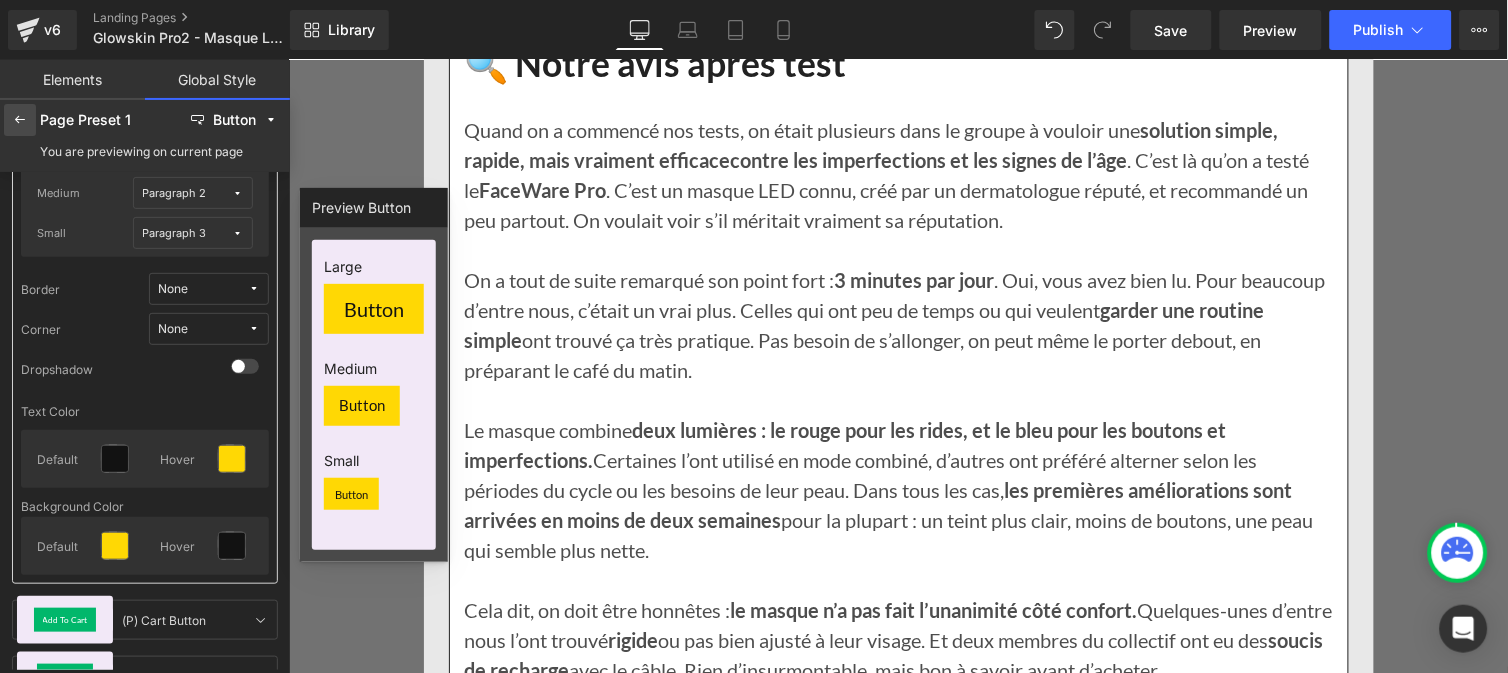 click at bounding box center (20, 120) 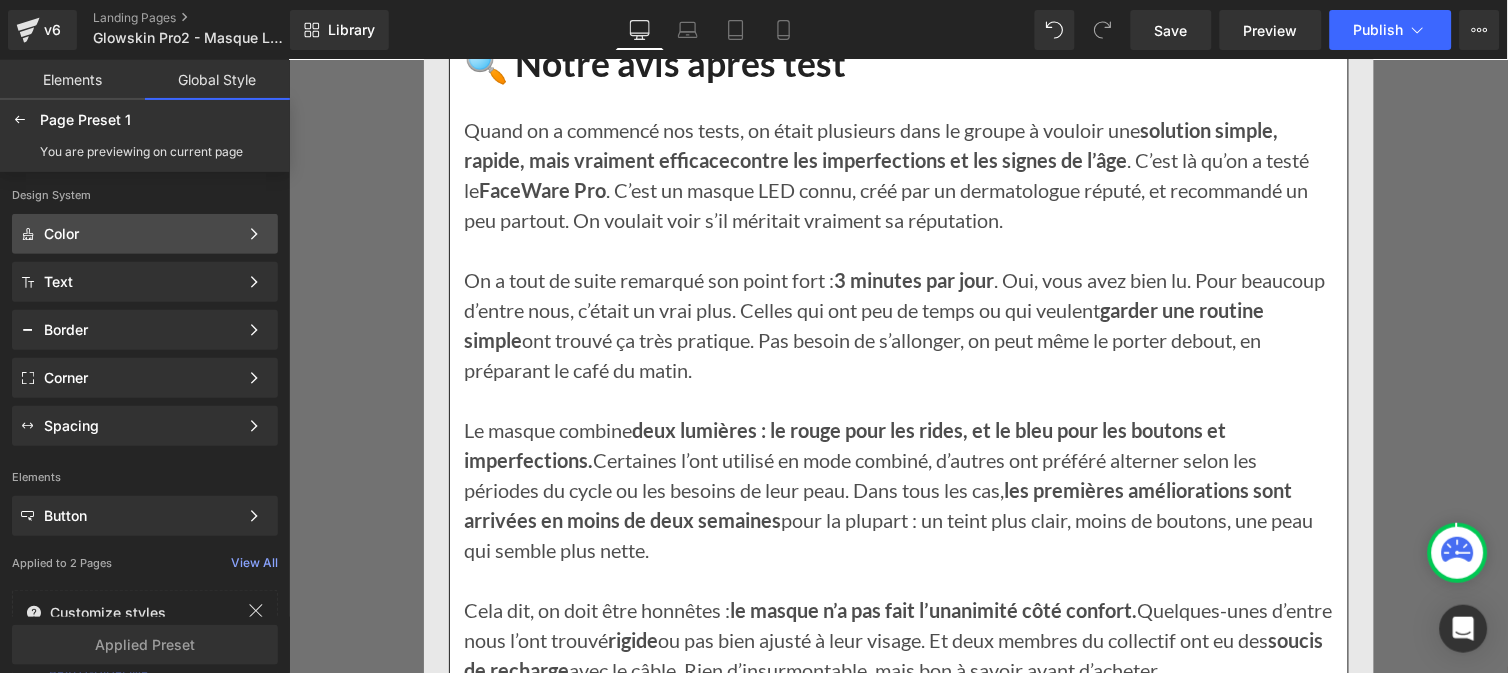 click on "Color" at bounding box center (141, 234) 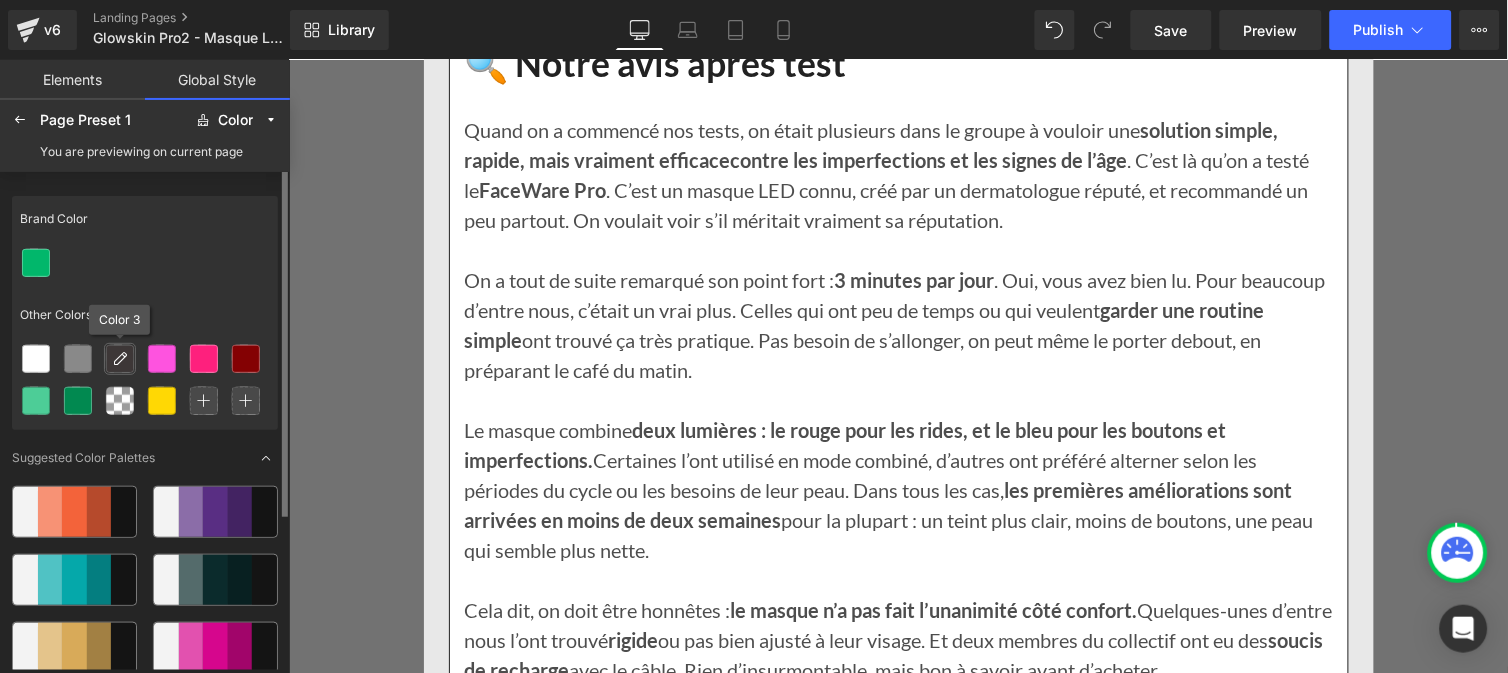 click at bounding box center (120, 359) 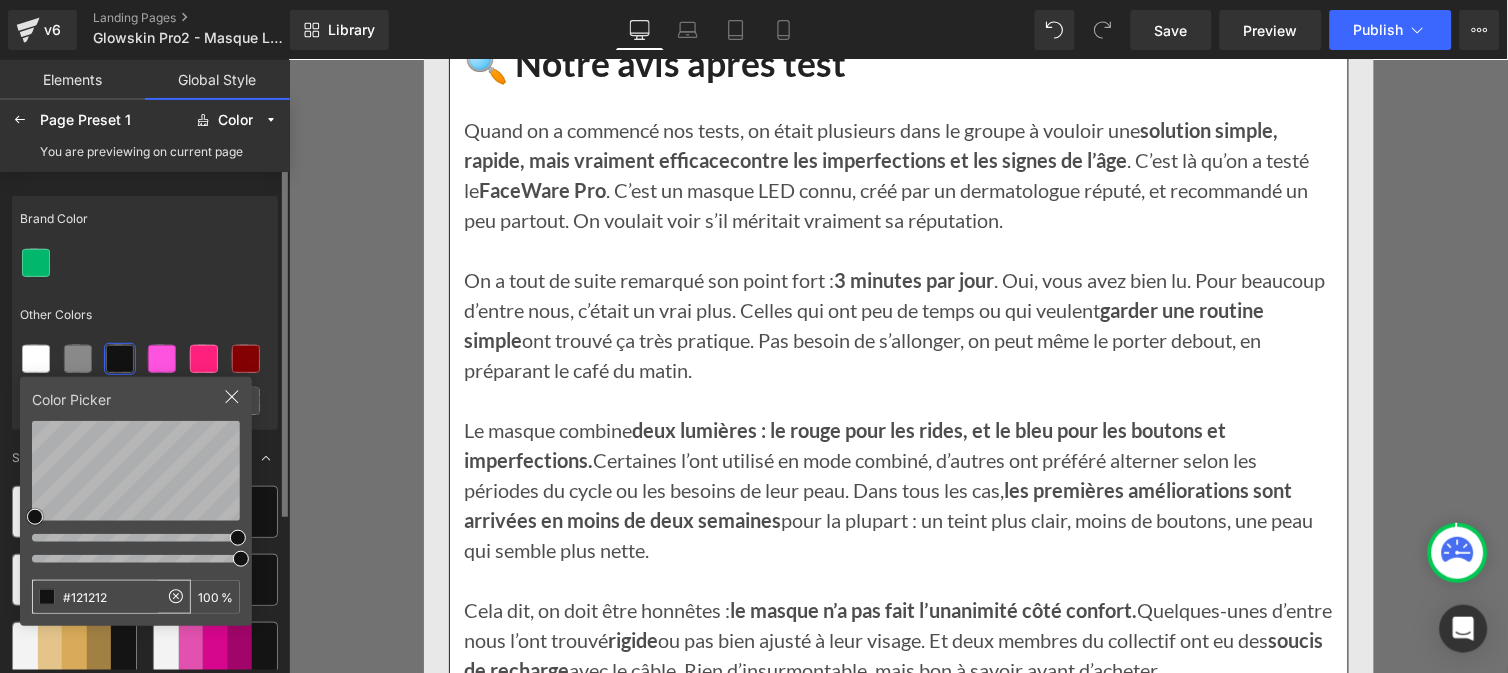 click on "#121212" at bounding box center [95, 597] 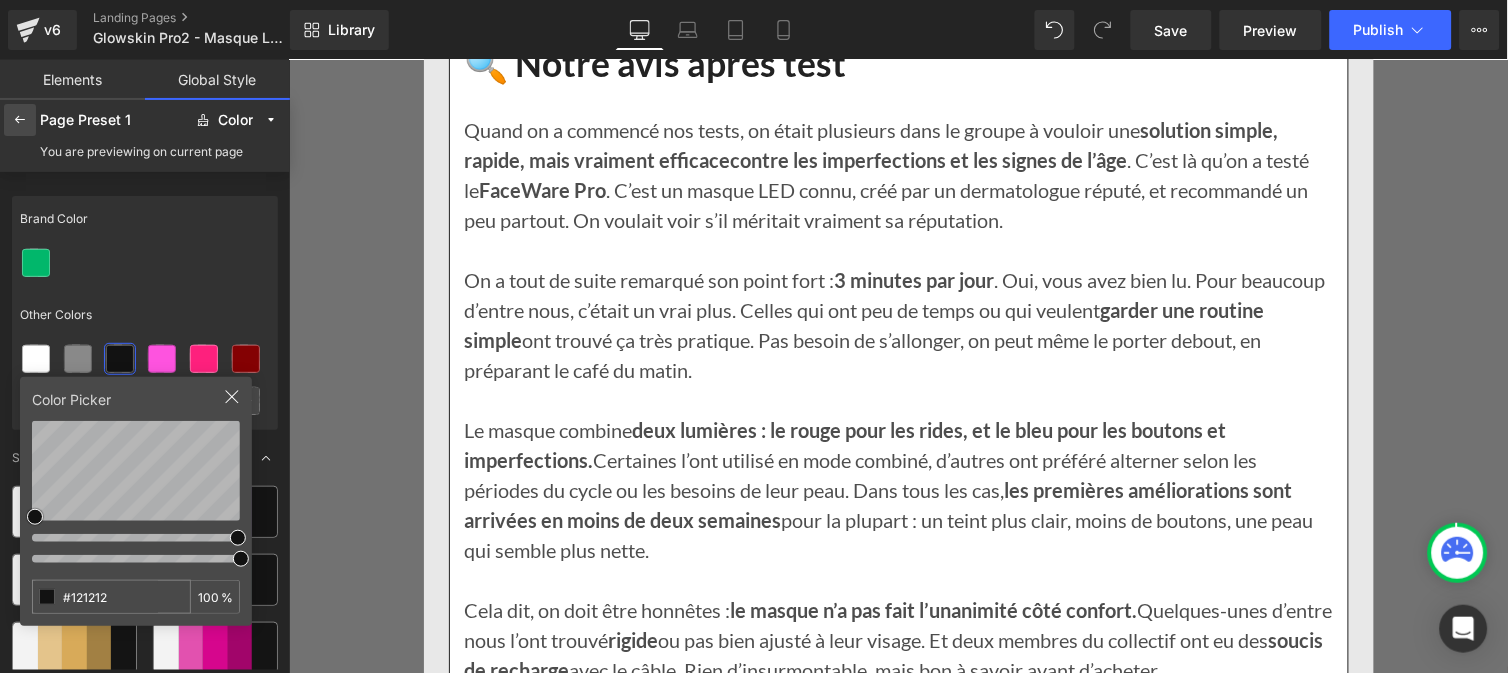 click at bounding box center [20, 120] 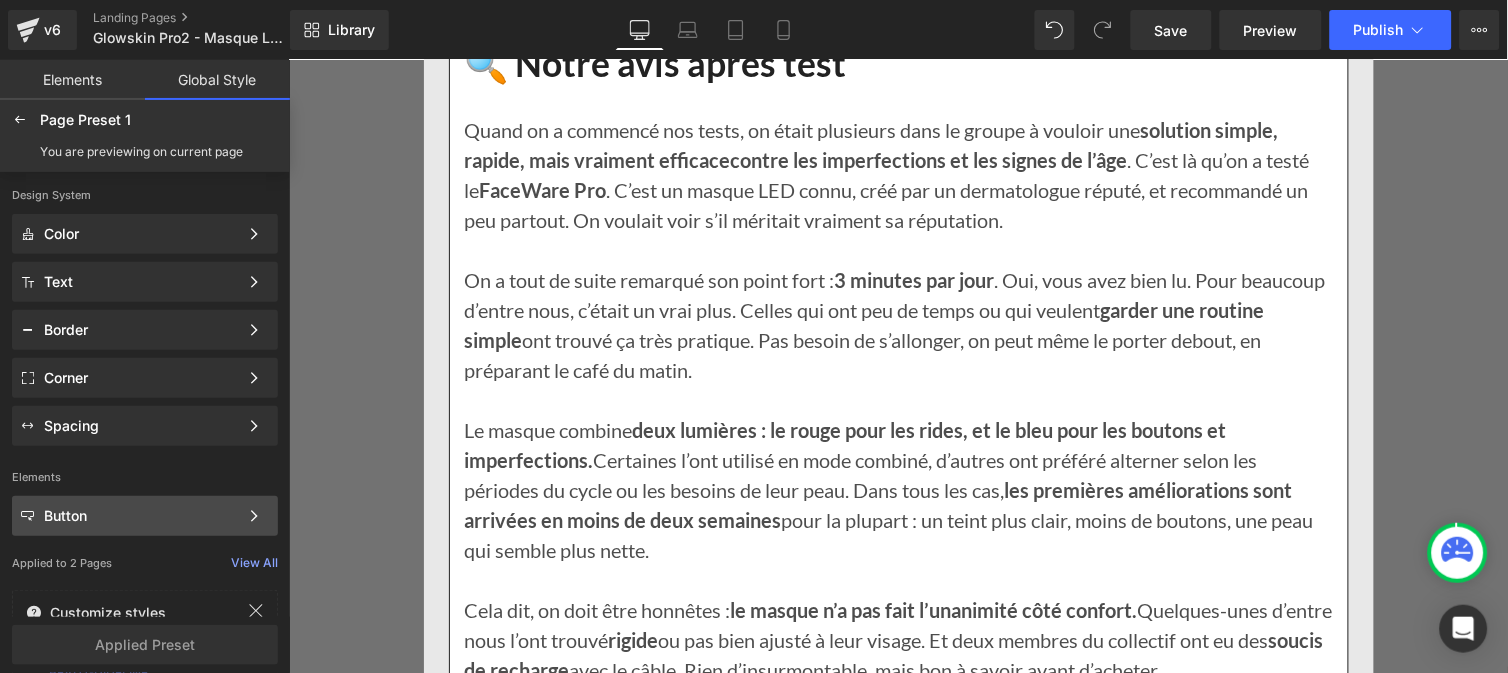 click on "Button" at bounding box center (141, 516) 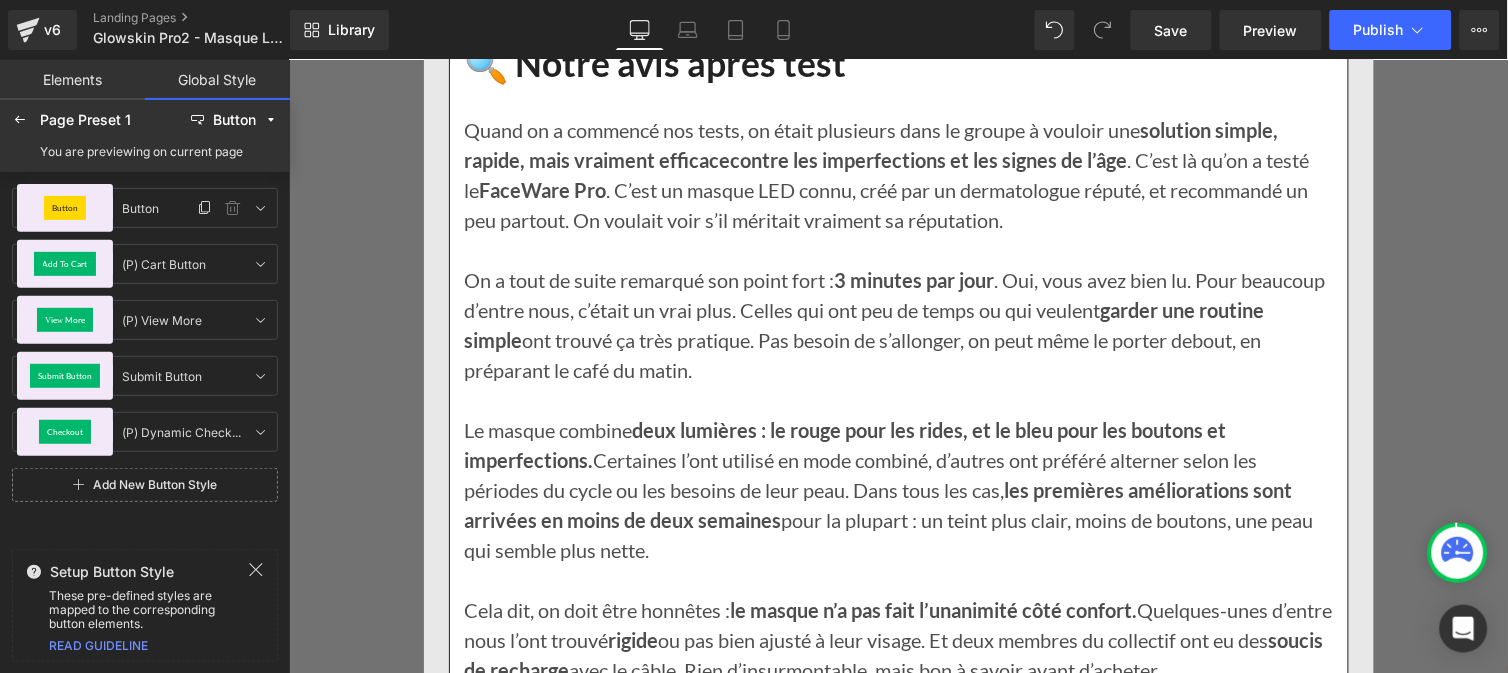click on "Button" at bounding box center (65, 208) 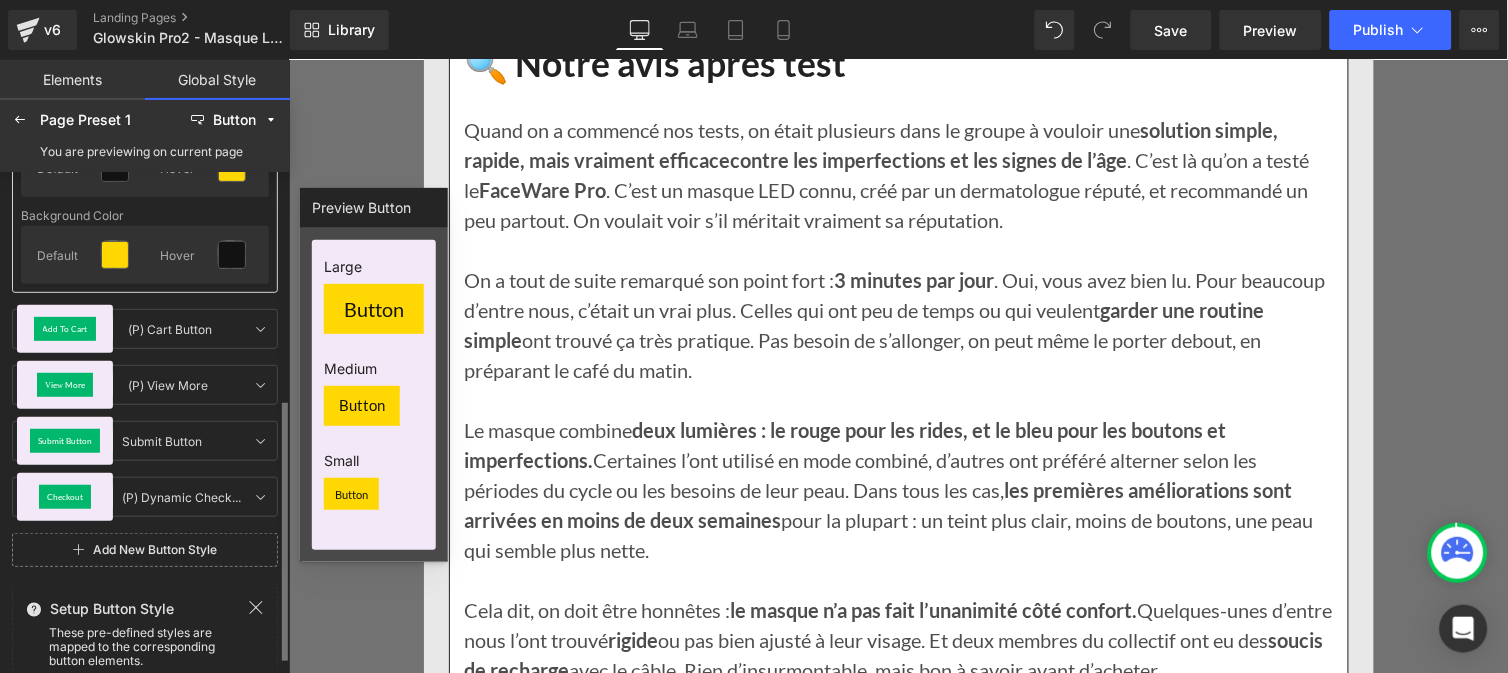 scroll, scrollTop: 461, scrollLeft: 0, axis: vertical 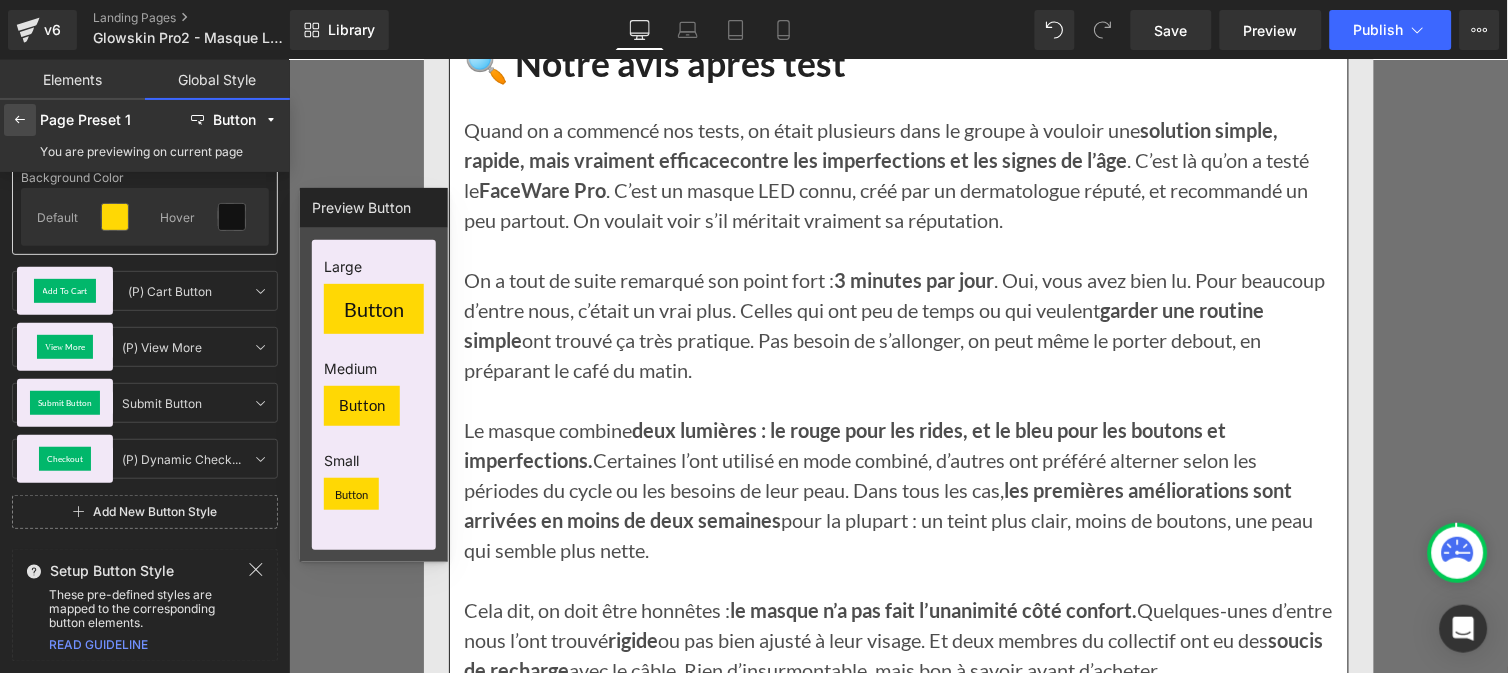click at bounding box center (20, 120) 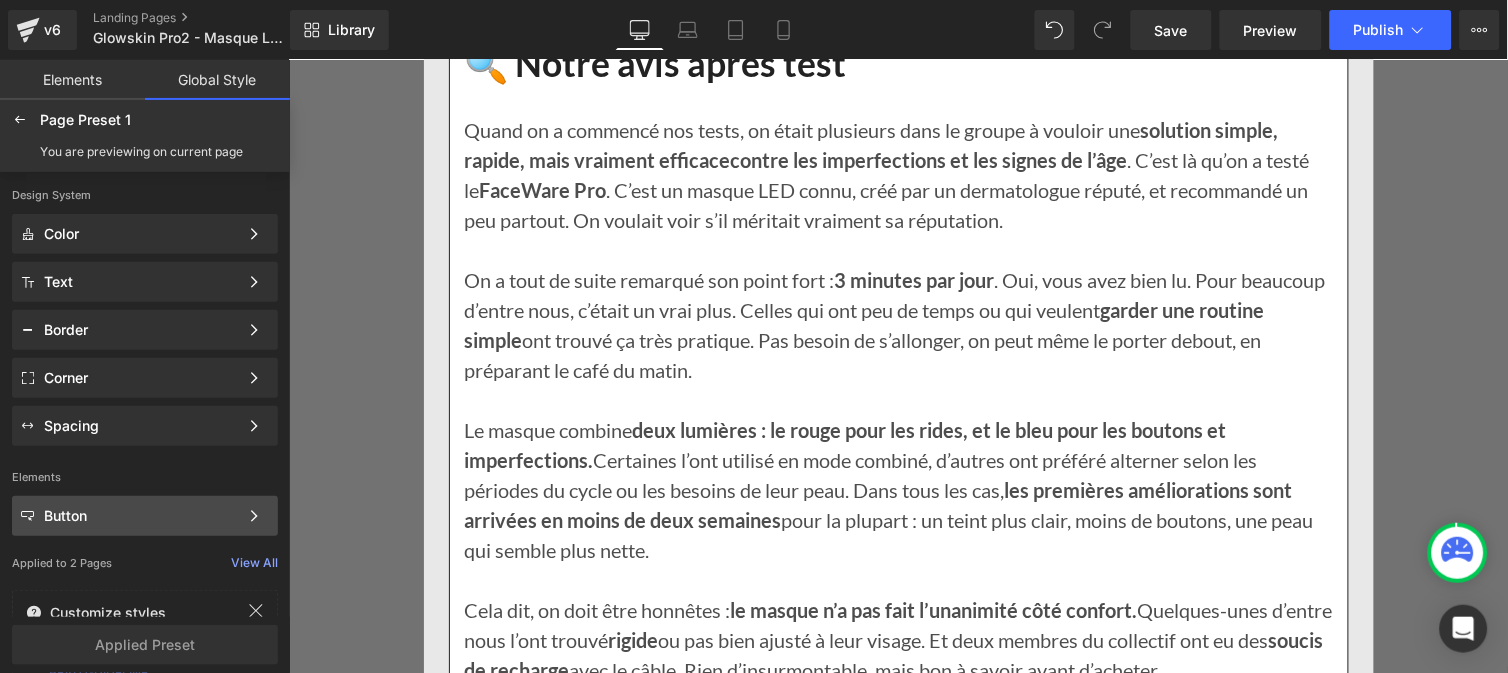 click on "Button Color Style Define a color palette and apply it to your pages 1 of 3 Next" 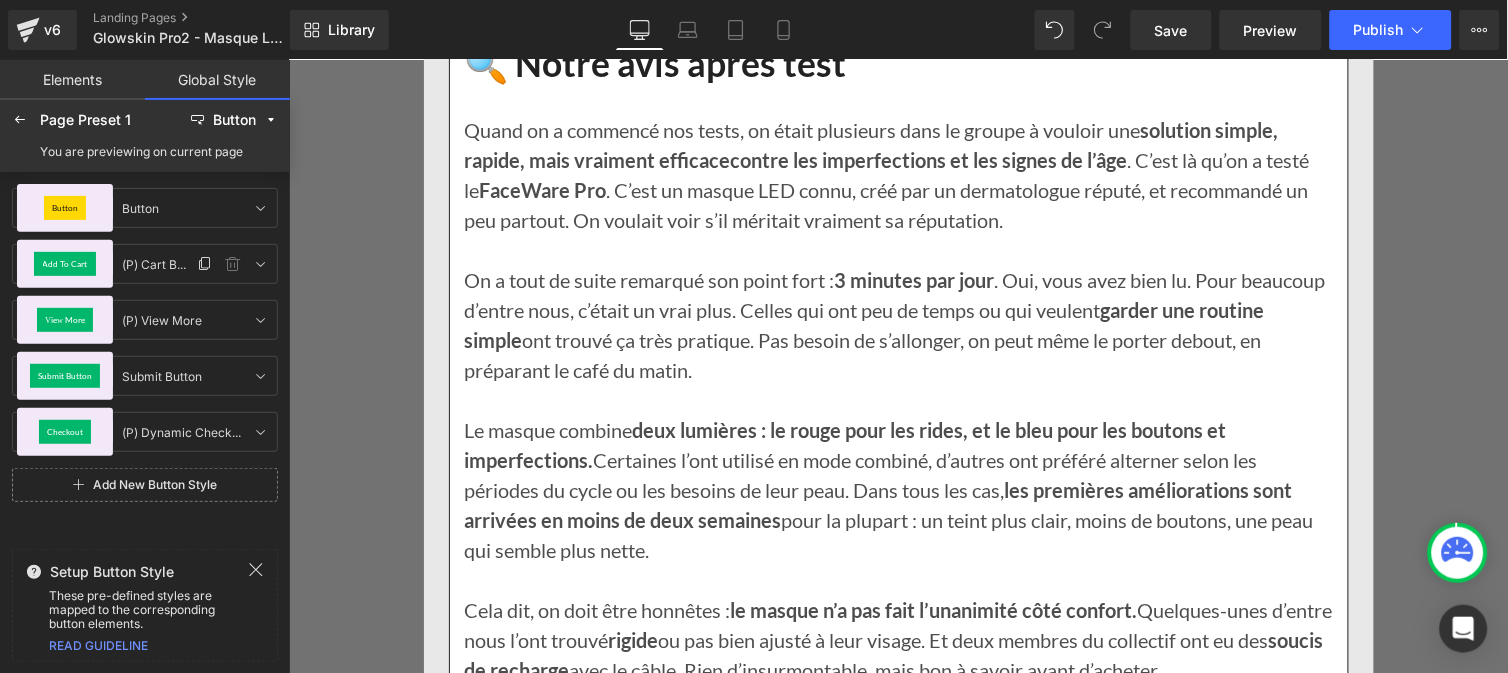 click on "Add To Cart" at bounding box center [65, 264] 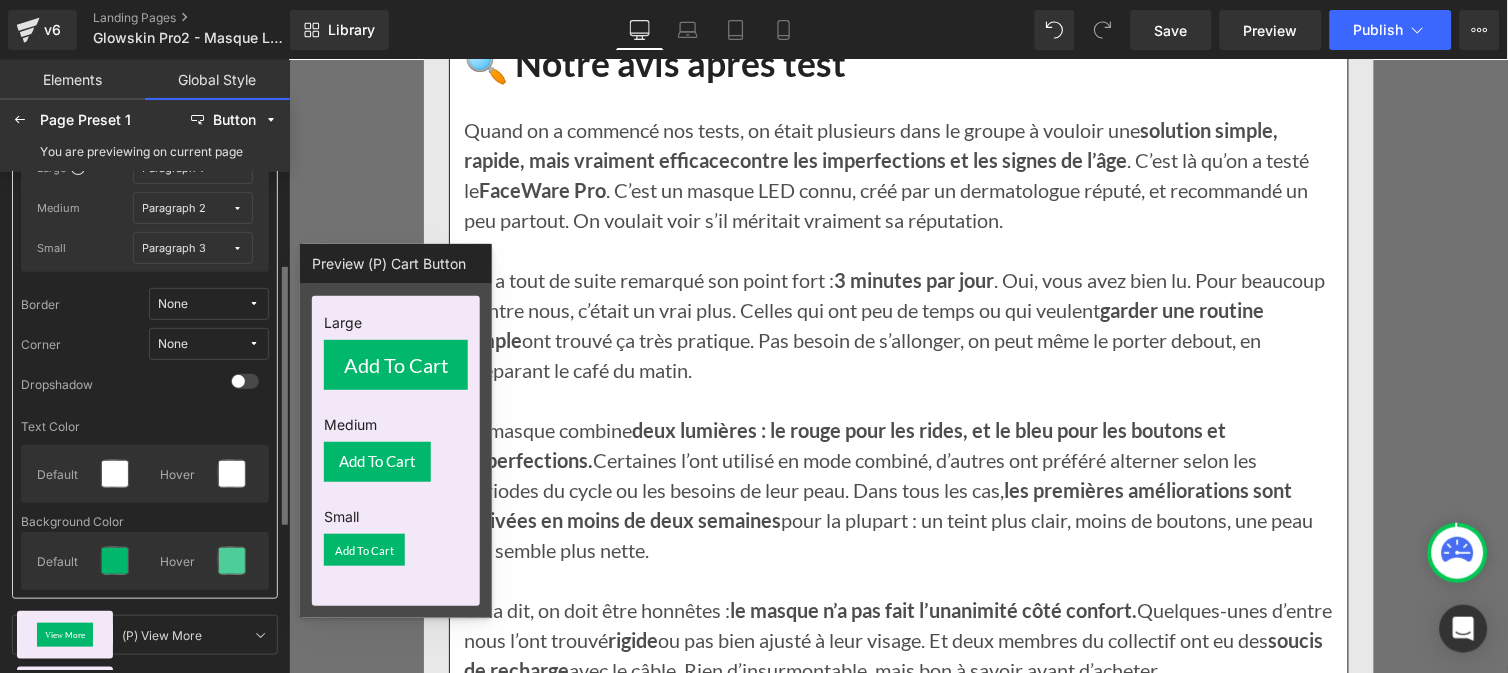 scroll, scrollTop: 180, scrollLeft: 0, axis: vertical 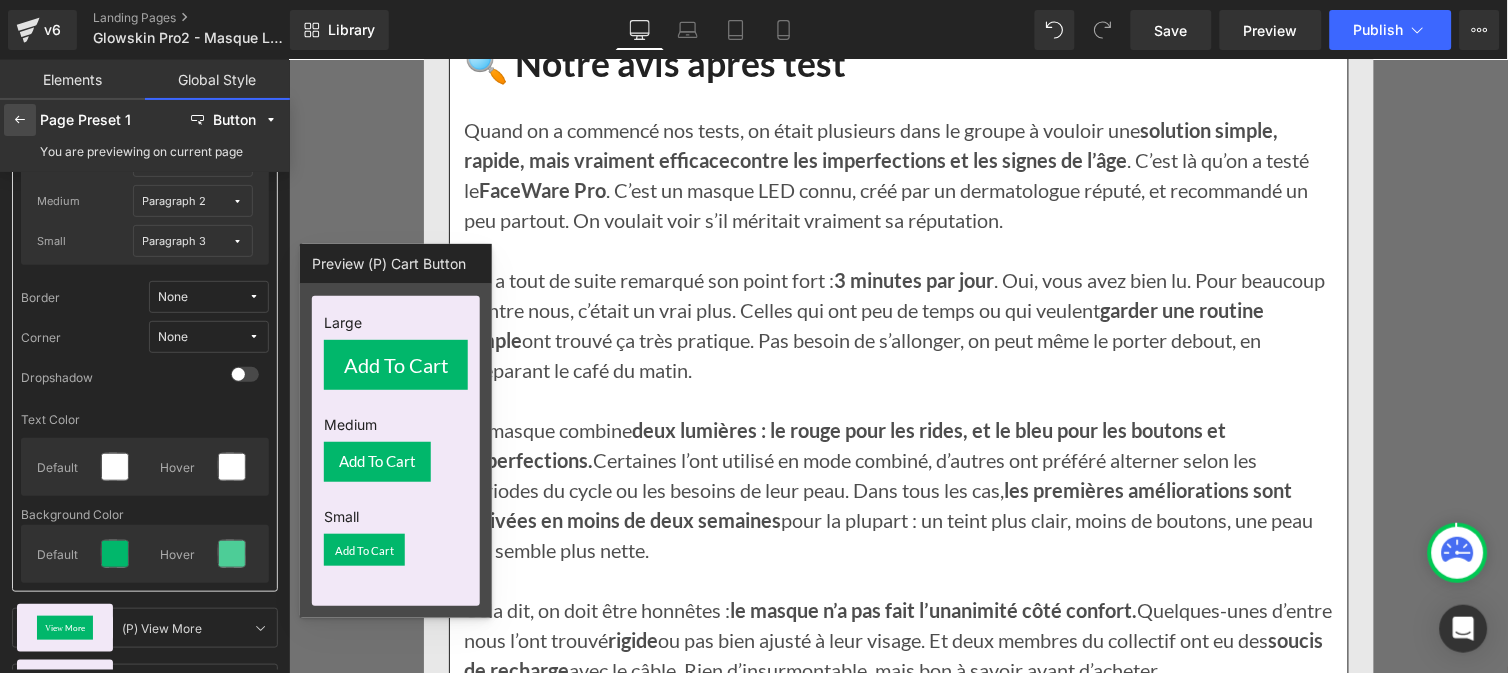 click at bounding box center [20, 120] 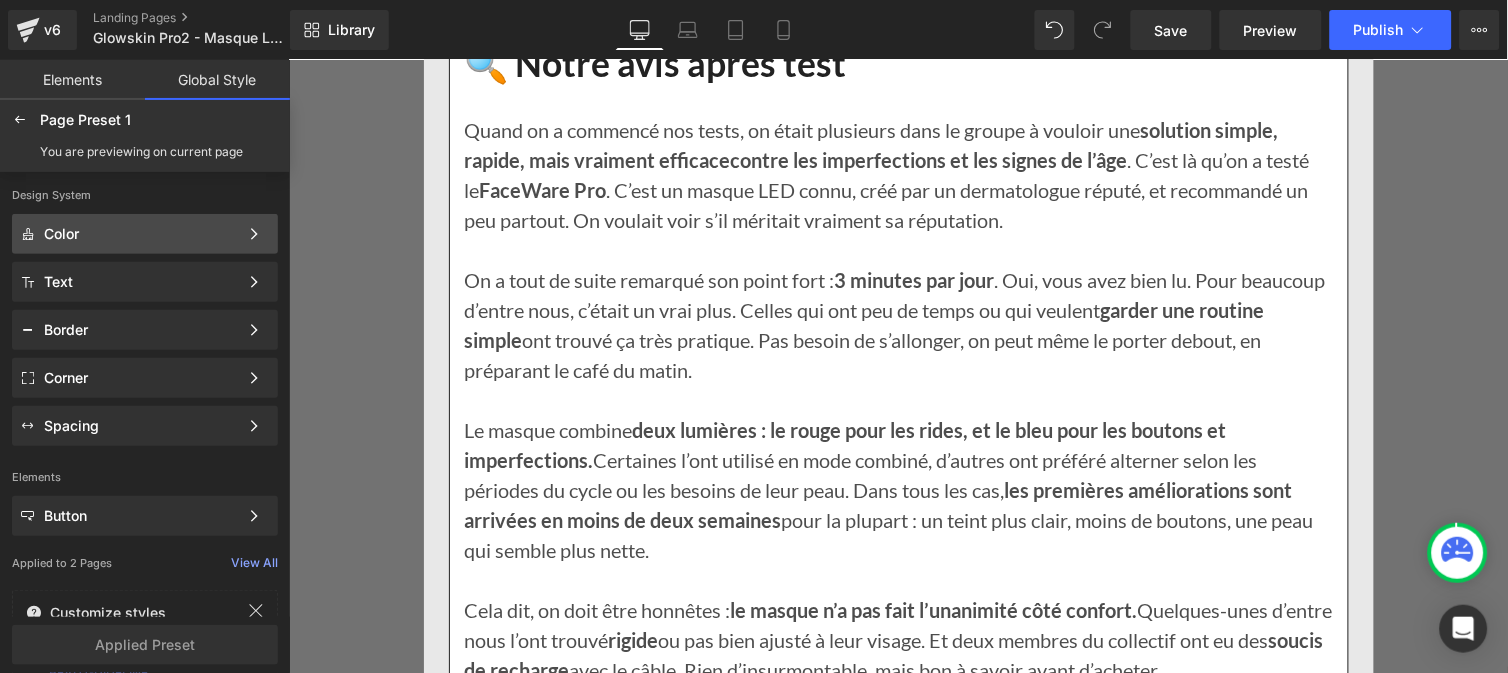 click on "Color" at bounding box center [141, 234] 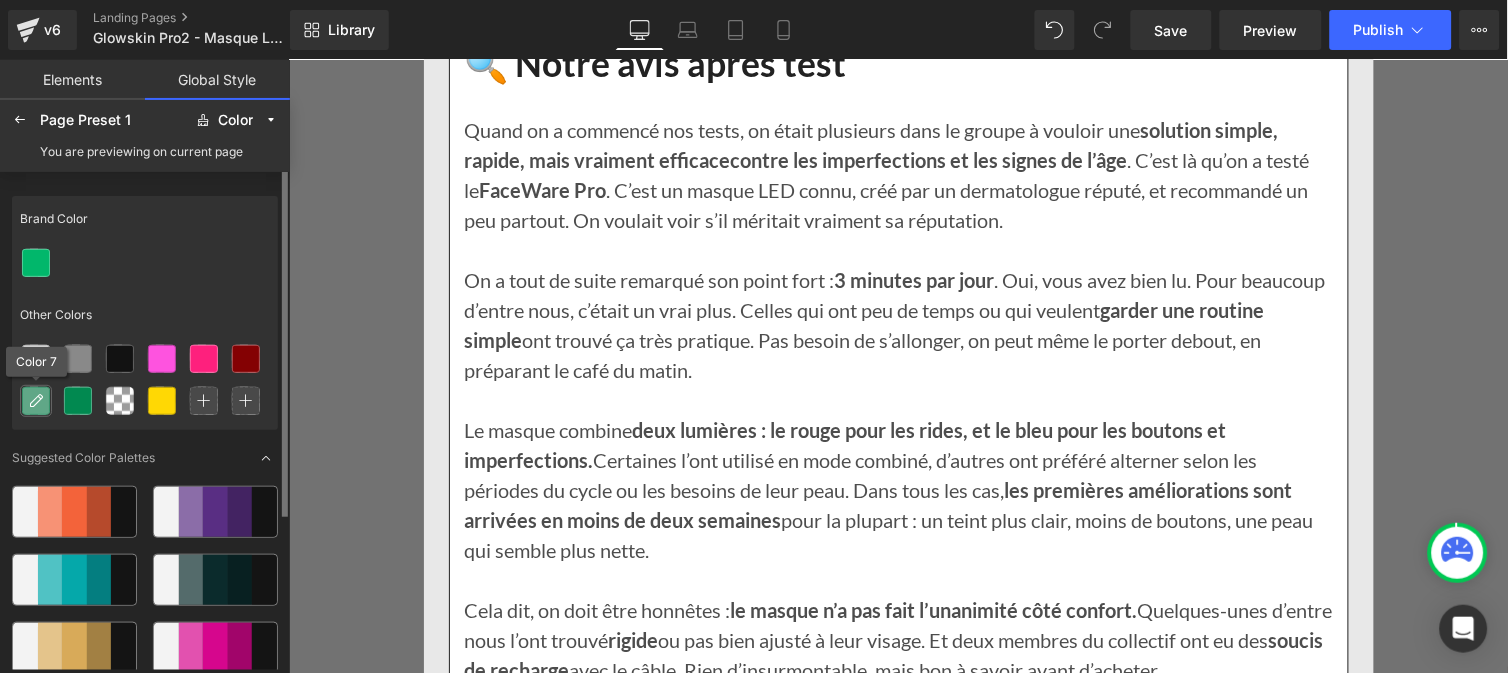 click at bounding box center [36, 401] 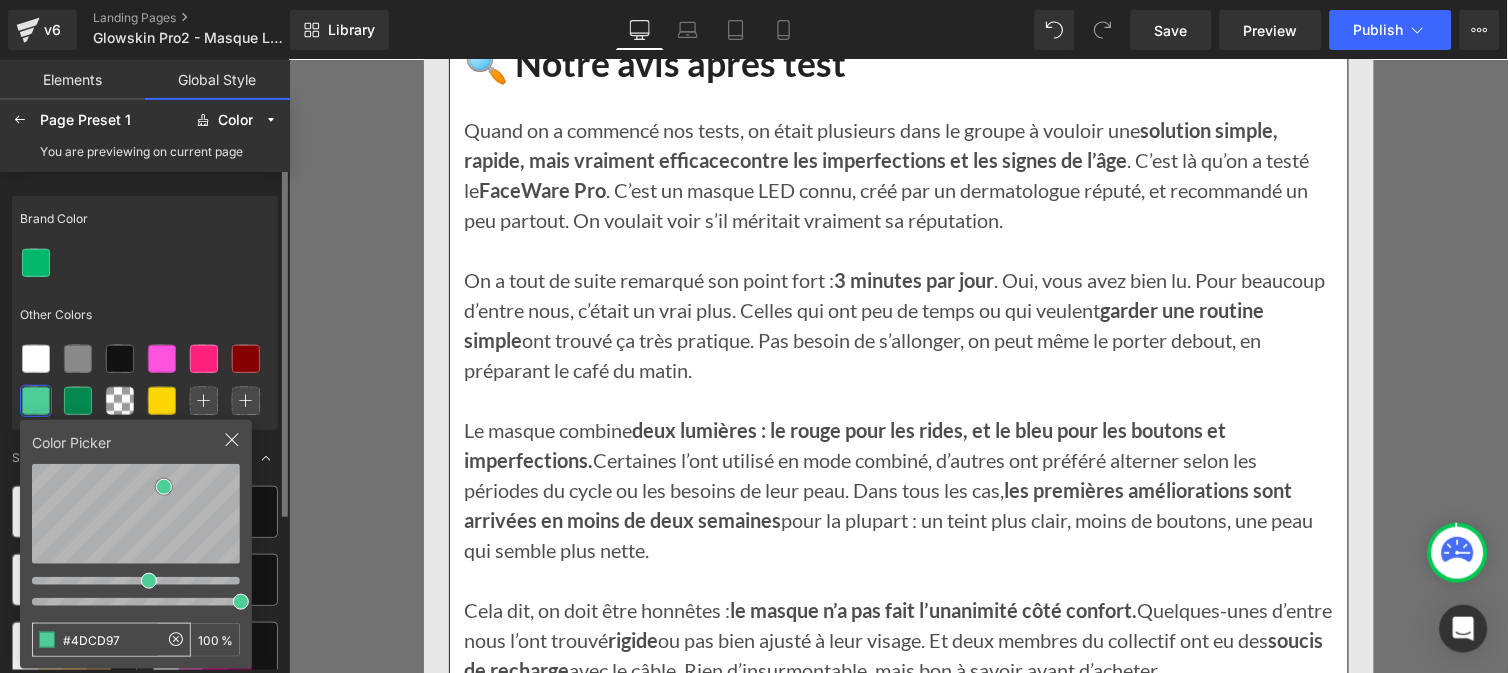 click on "#4DCD97" at bounding box center (95, 640) 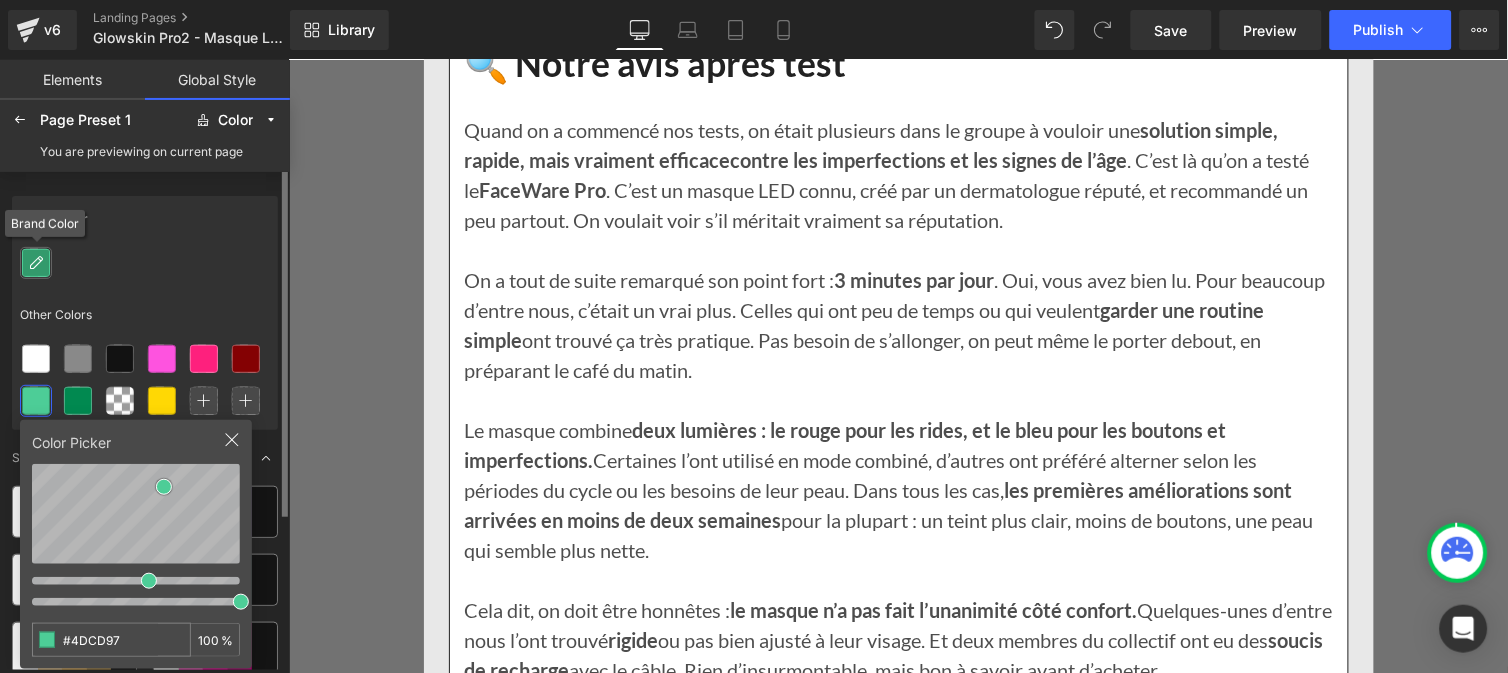 click at bounding box center (36, 263) 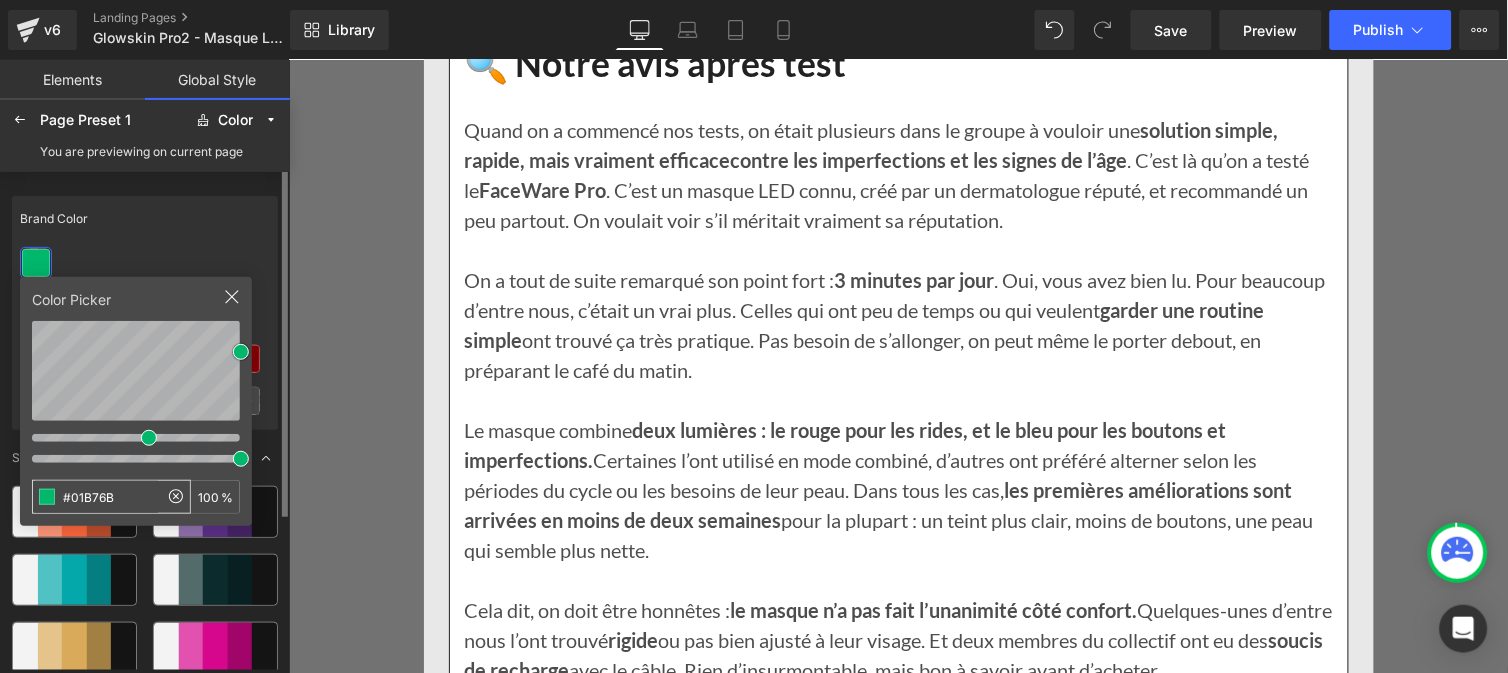 click on "#01B76B" at bounding box center (95, 497) 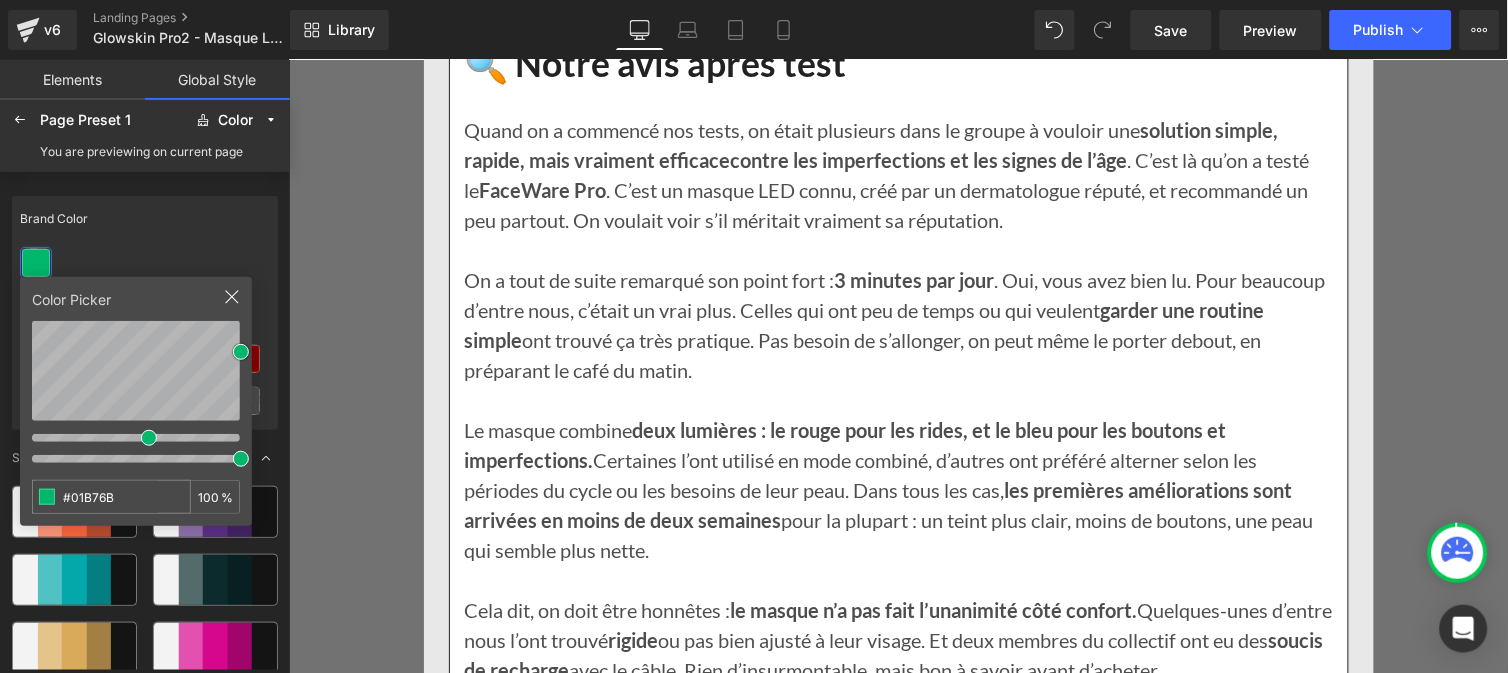 click at bounding box center [145, 263] 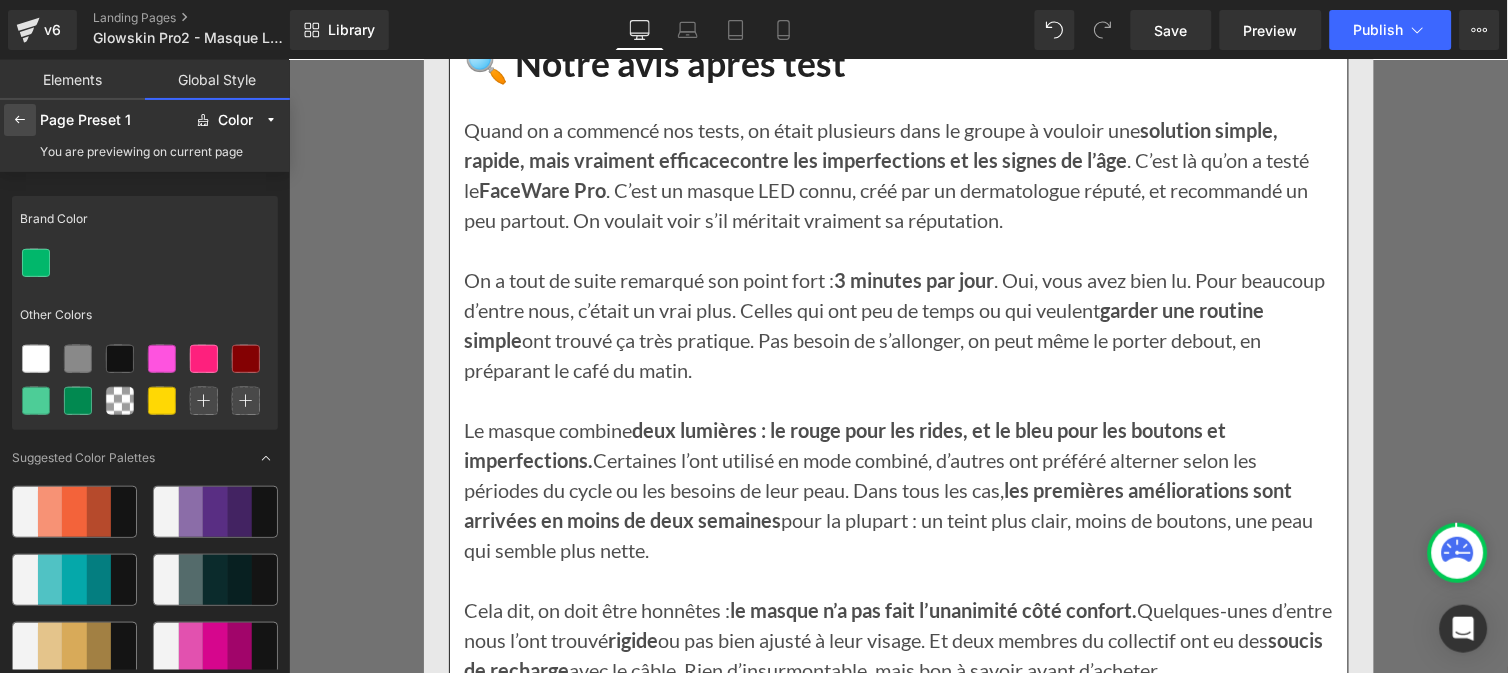 click at bounding box center [20, 120] 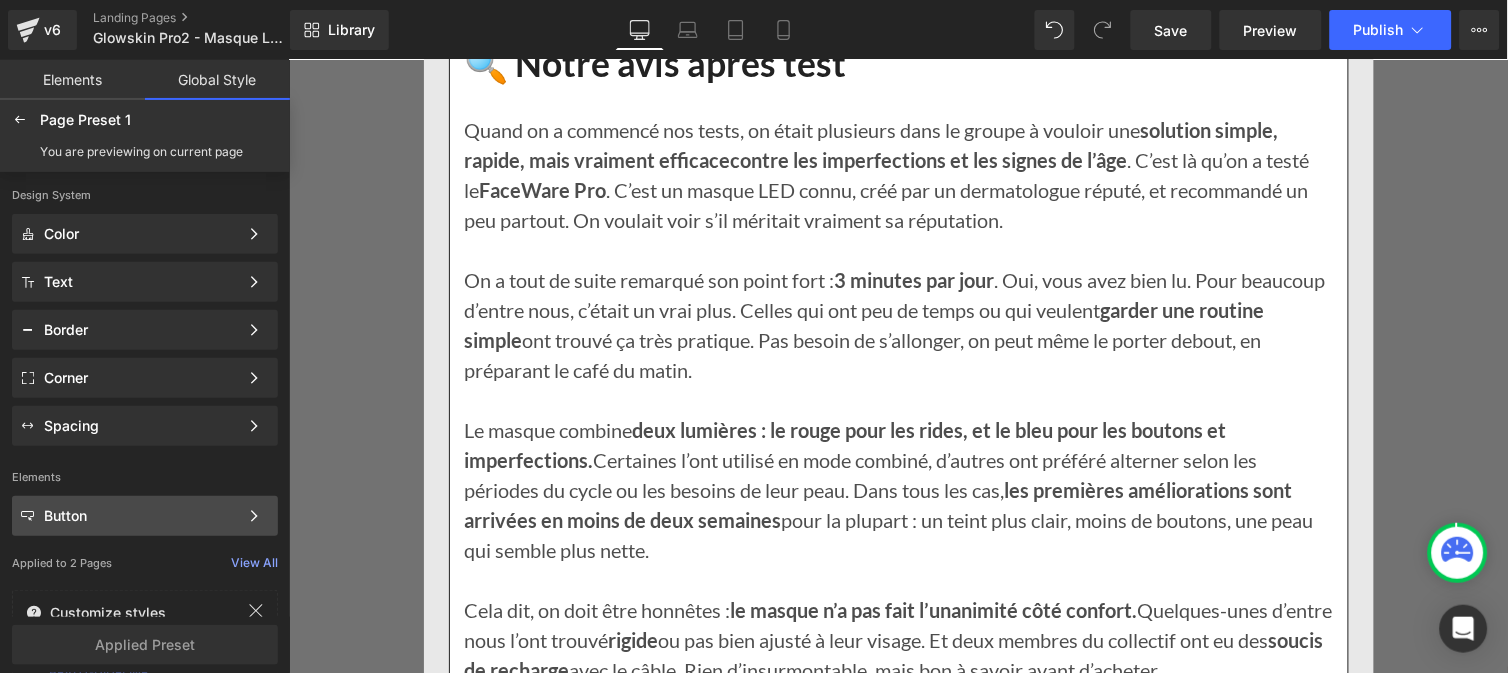 click on "Button" at bounding box center (141, 516) 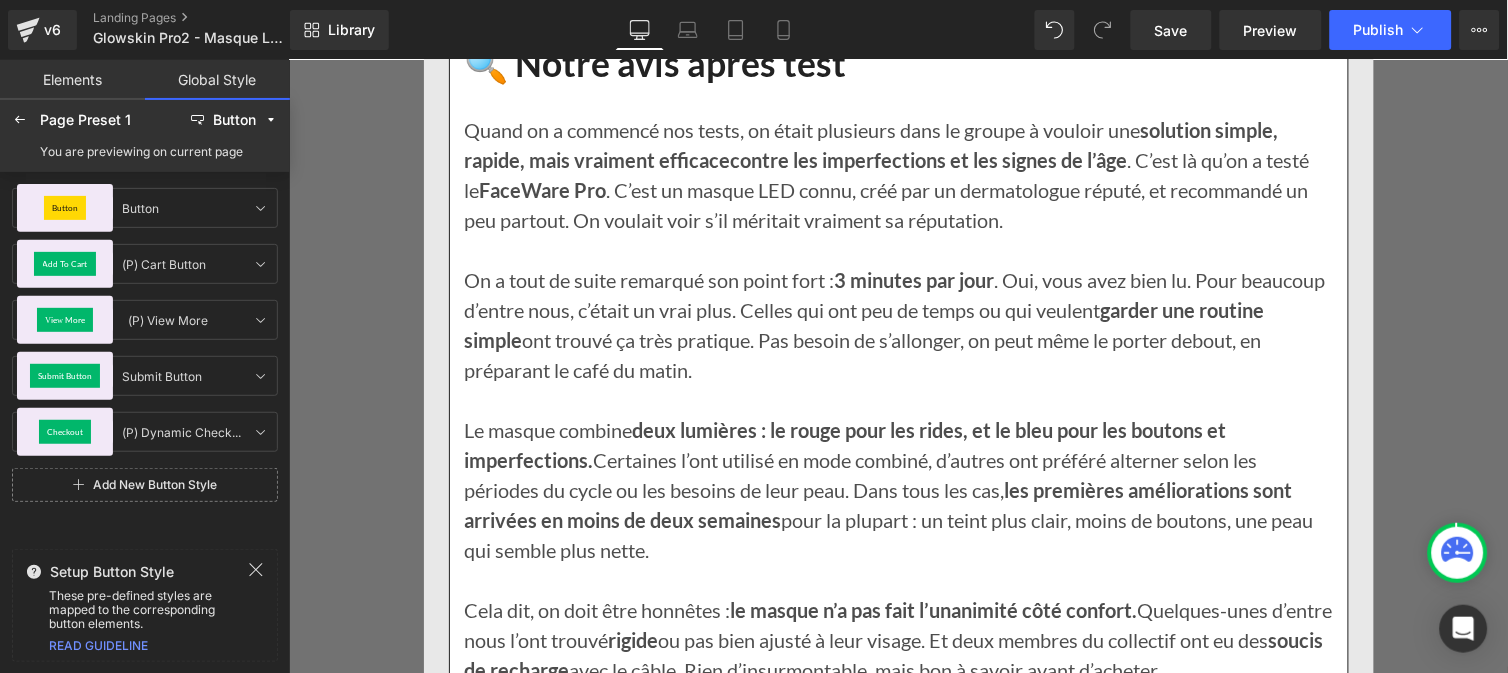 click on "View More" at bounding box center [65, 320] 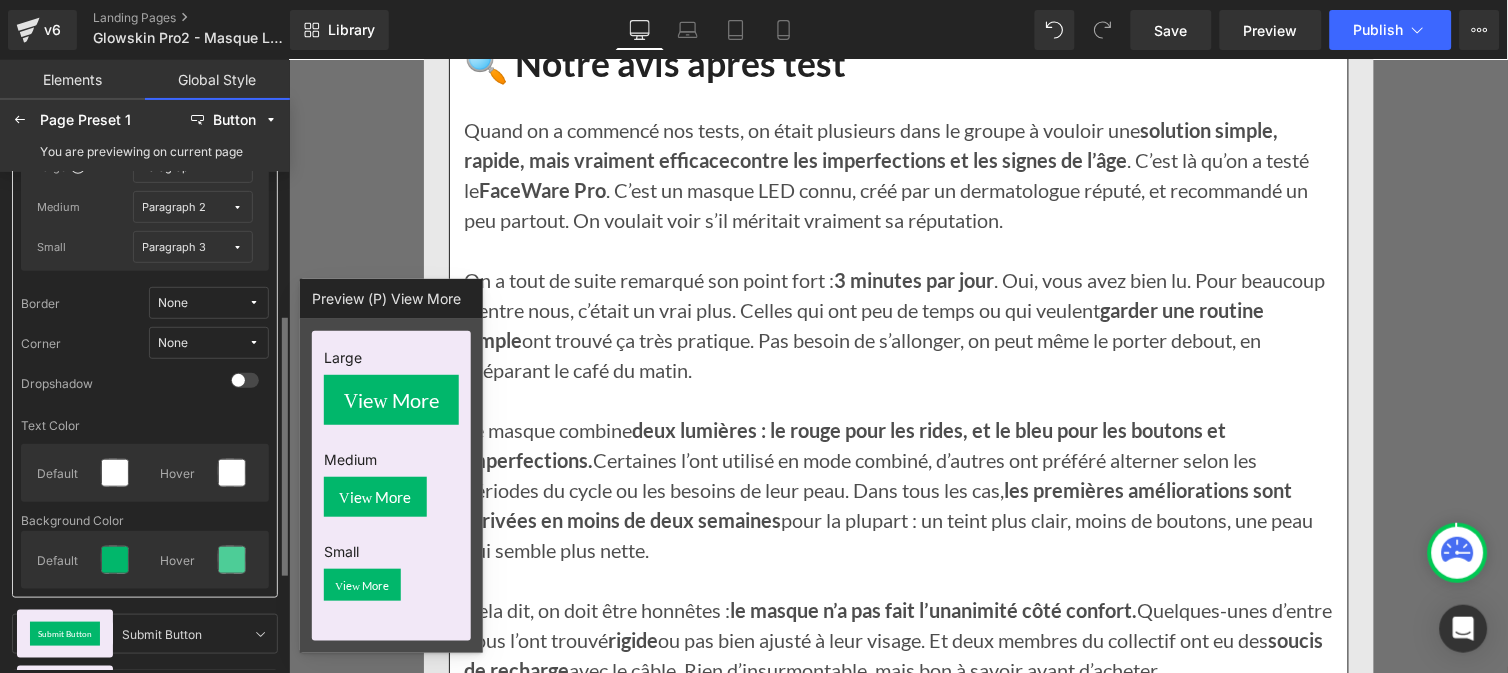 scroll, scrollTop: 258, scrollLeft: 0, axis: vertical 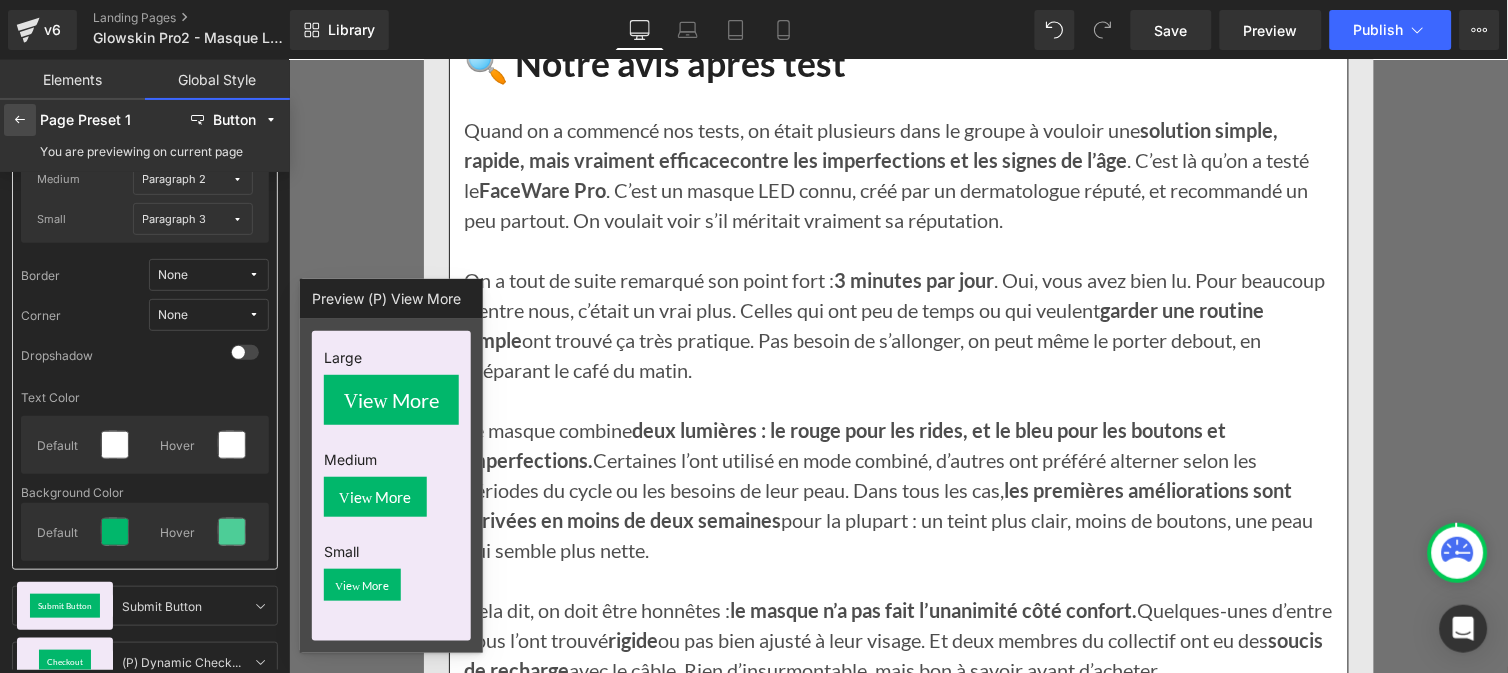 click at bounding box center (20, 120) 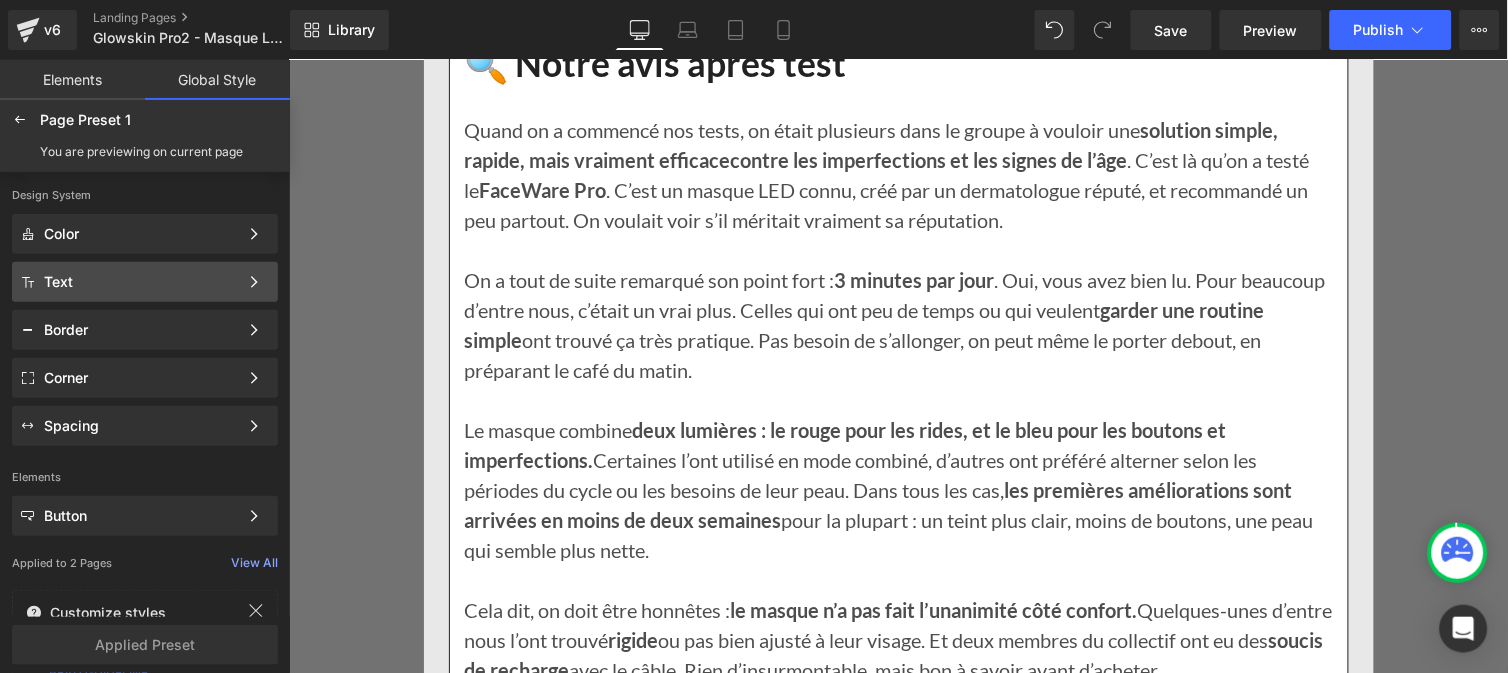 click on "Text" at bounding box center [141, 282] 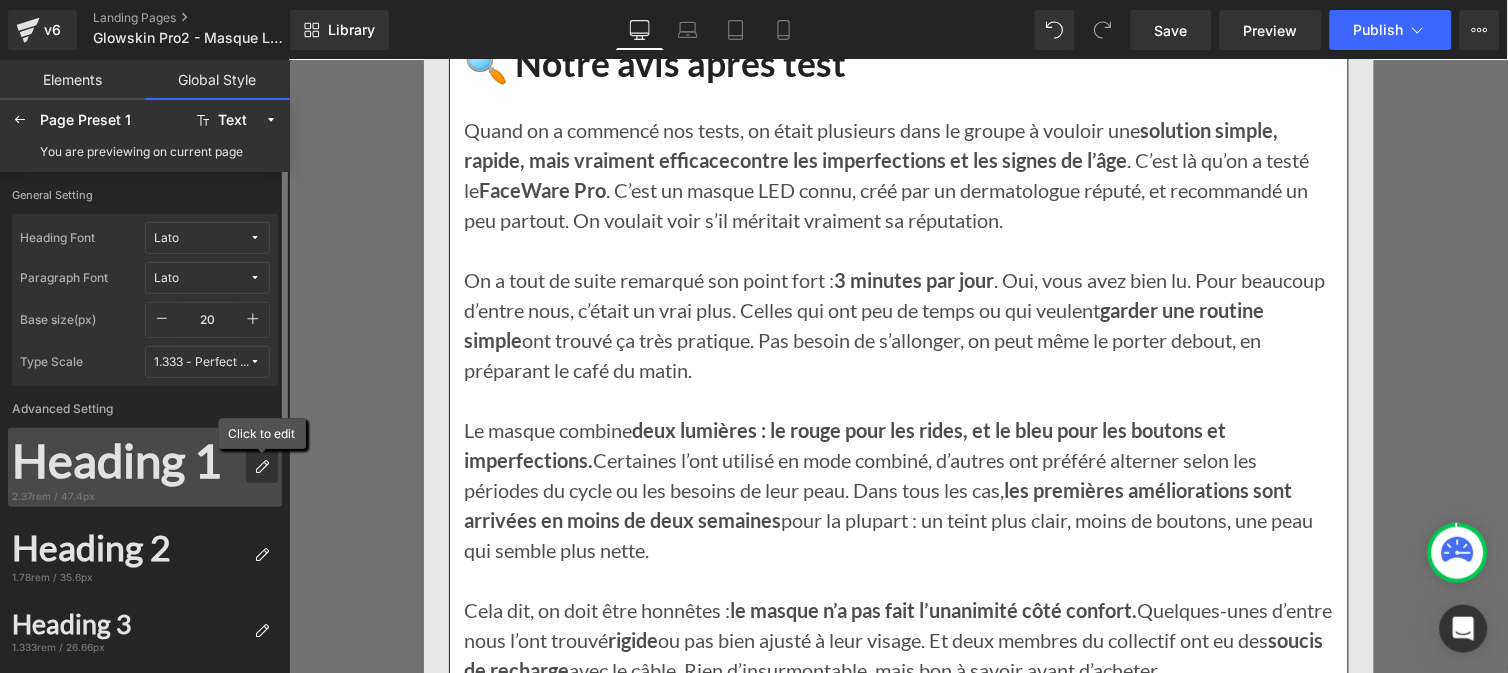 click 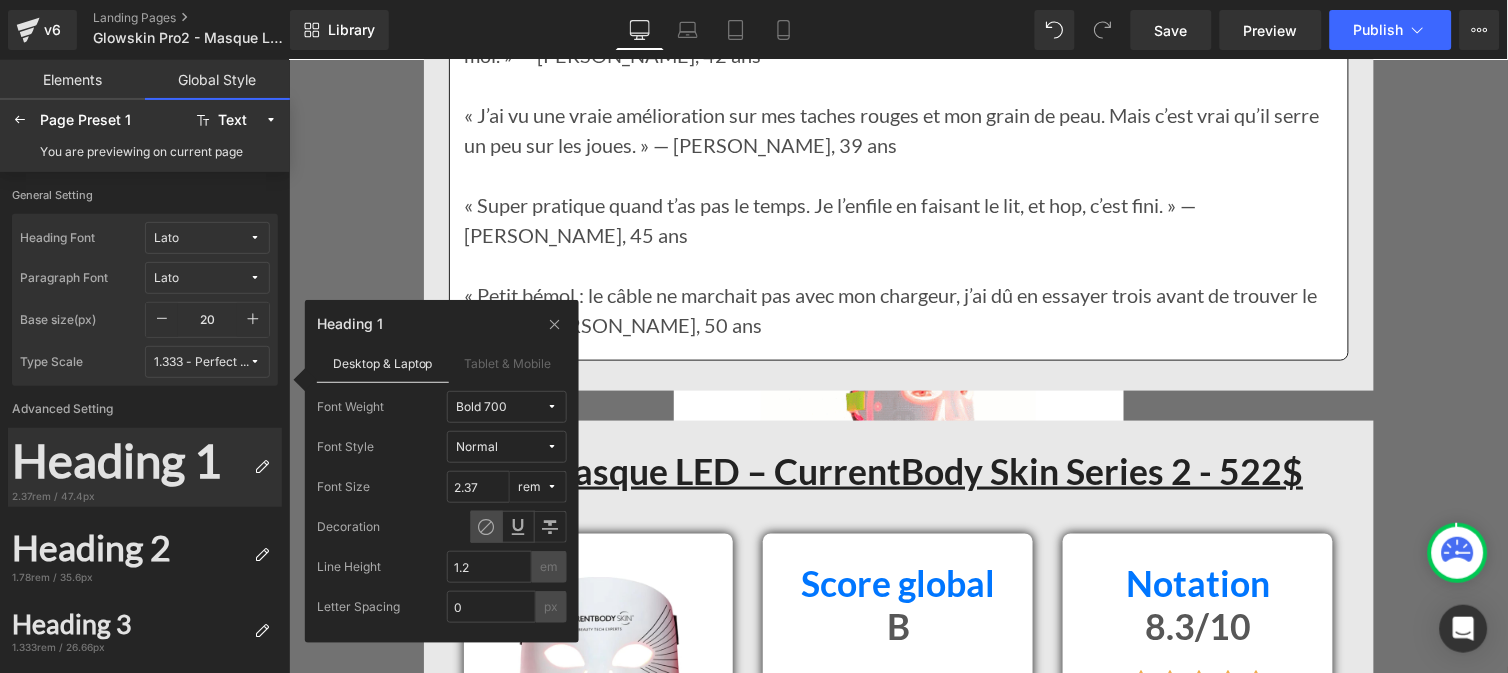 scroll, scrollTop: 8851, scrollLeft: 0, axis: vertical 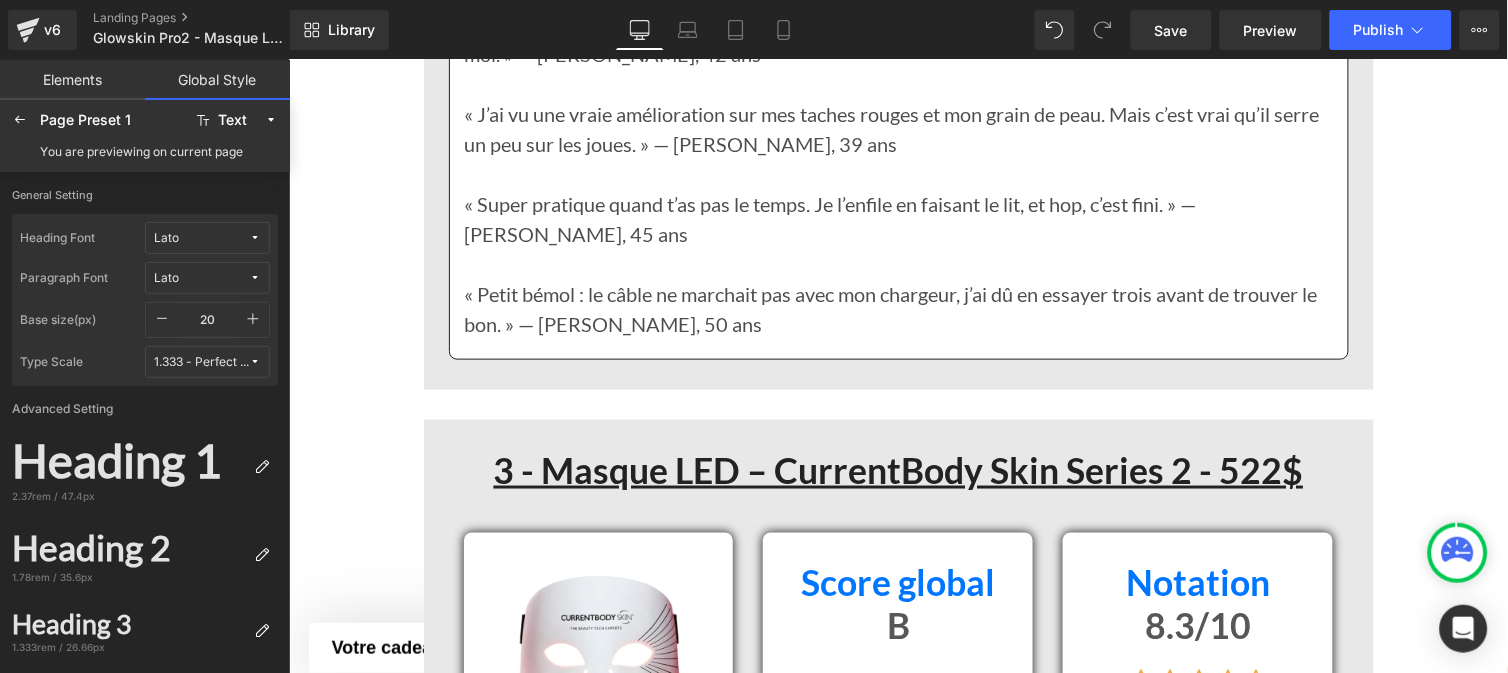 click on "□
DENIOVE F
Les 5 Meilleurs Masques LED Anti-Taches Brunes Recommandés par les Dermatologues et testés par nous pour vous Heading         On s’est souvent posé la question entre nous : Est-ce qu’un masque LED peut vraiment aider à  estomper les taches brunes ,  uniformiser le teint  et  rendre la peau plus lumineuse  ? Et si oui, comment choisir le bon dans tout ce qu’on voit passer en ligne ? Plutôt que de rester avec nos doutes, on a décidé d’agir. Avec plusieurs femmes de notre collectif, on a testé – vraiment testé – une  sélection de masques LED  pendant plusieurs semaines. Pas de jargon marketing ni de promesses irréalistes : juste nos ressentis, nos retours d’expérience et les résultats que nous avons vus, chez nous, dans la vraie vie. Text Block" at bounding box center (897, 2092) 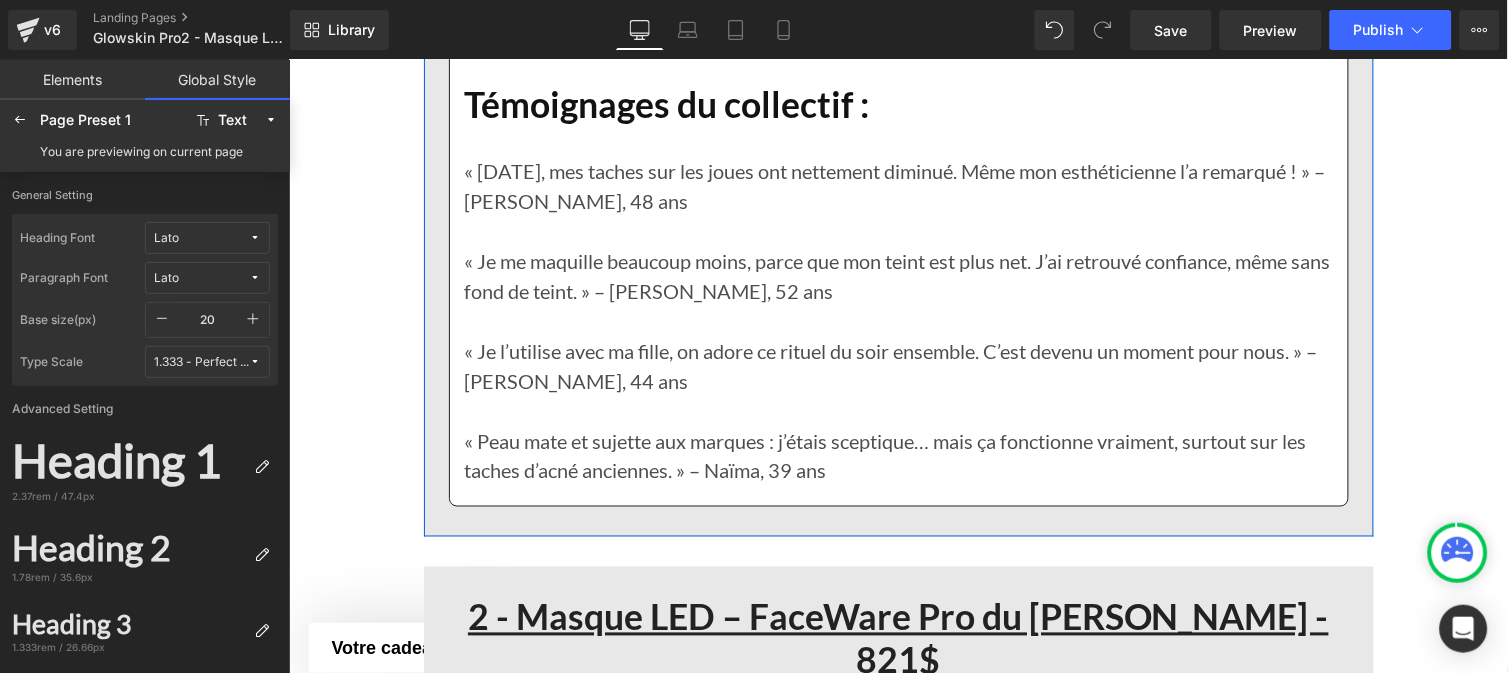 scroll, scrollTop: 5534, scrollLeft: 0, axis: vertical 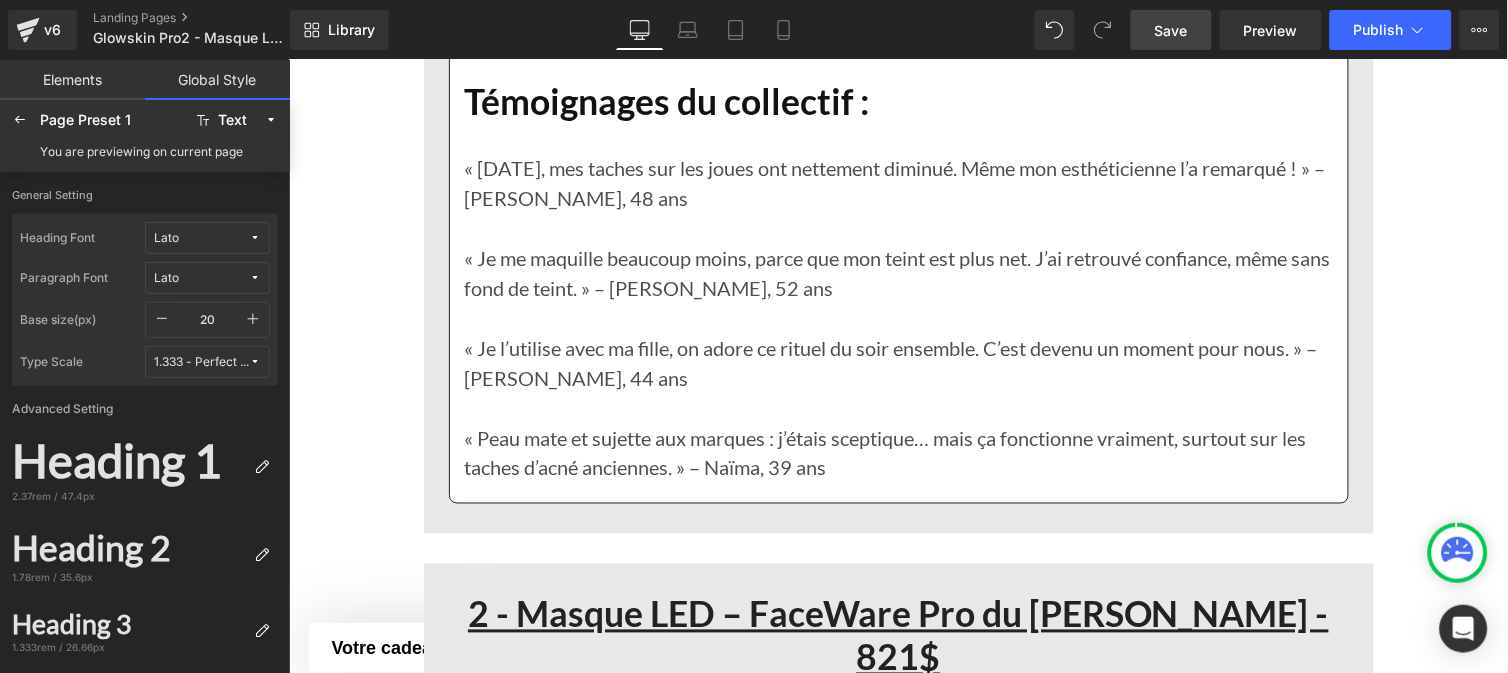 click on "Save" at bounding box center (1171, 30) 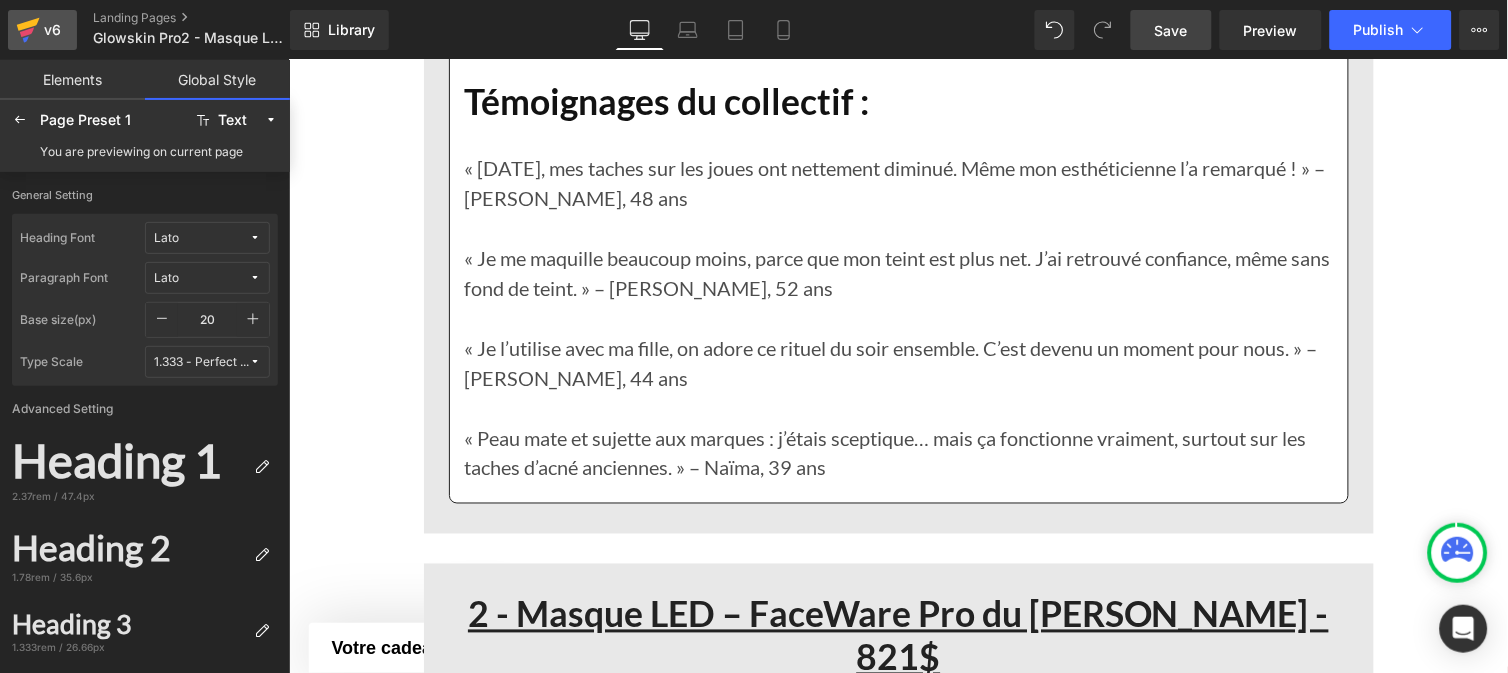 click 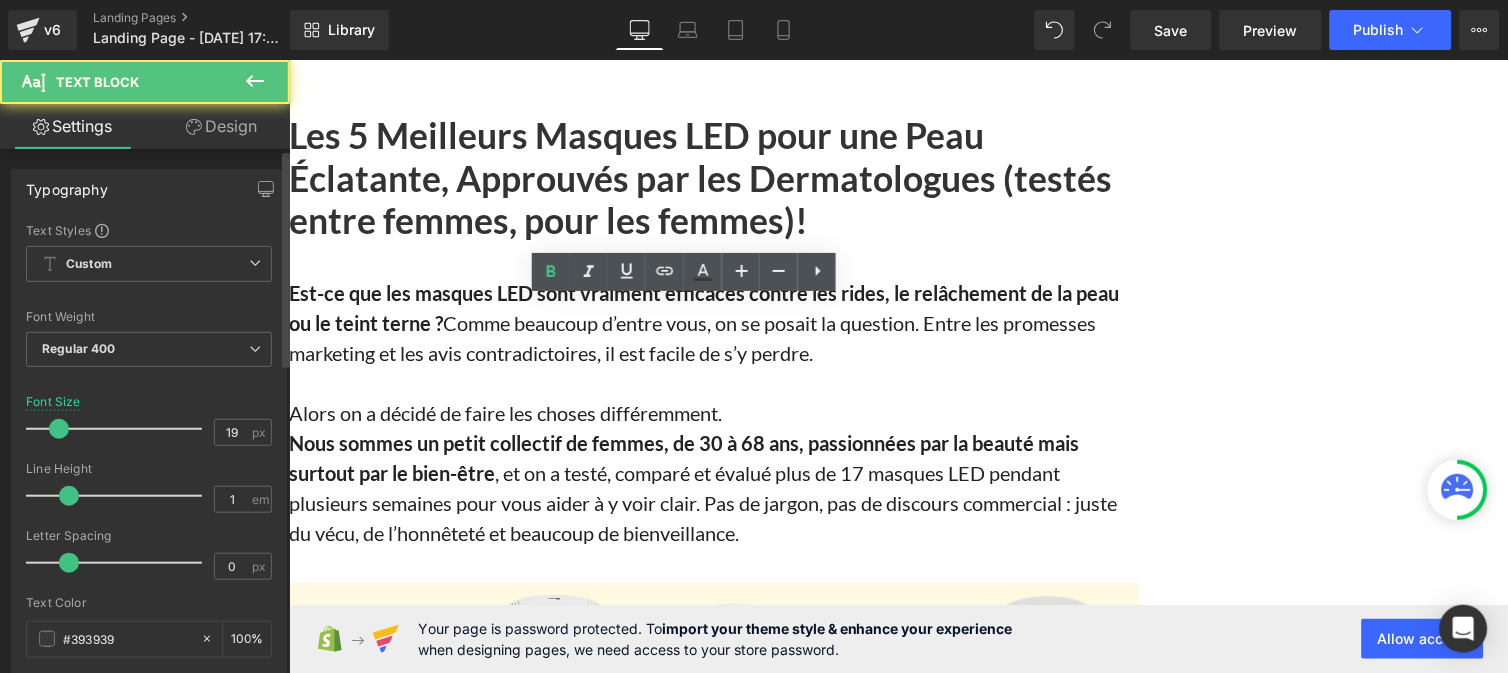 scroll, scrollTop: 15431, scrollLeft: 0, axis: vertical 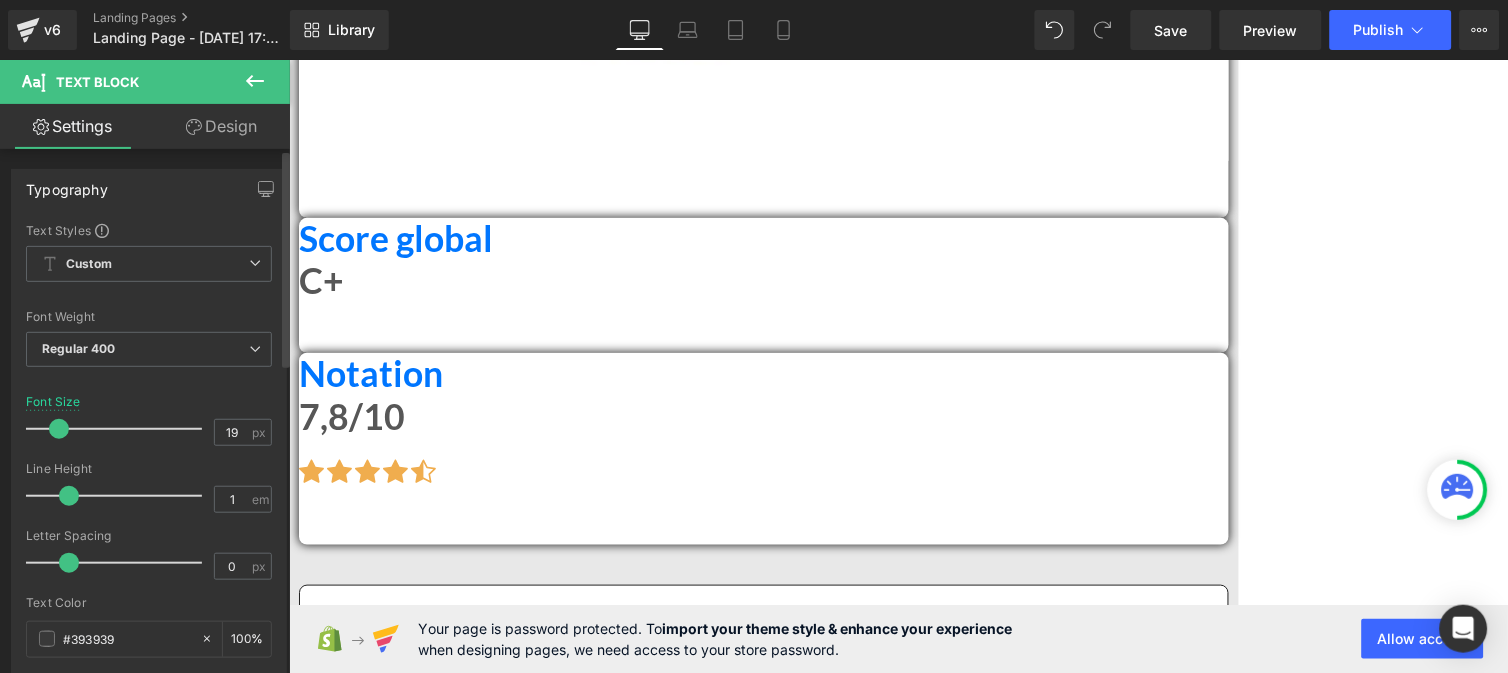 type on "20" 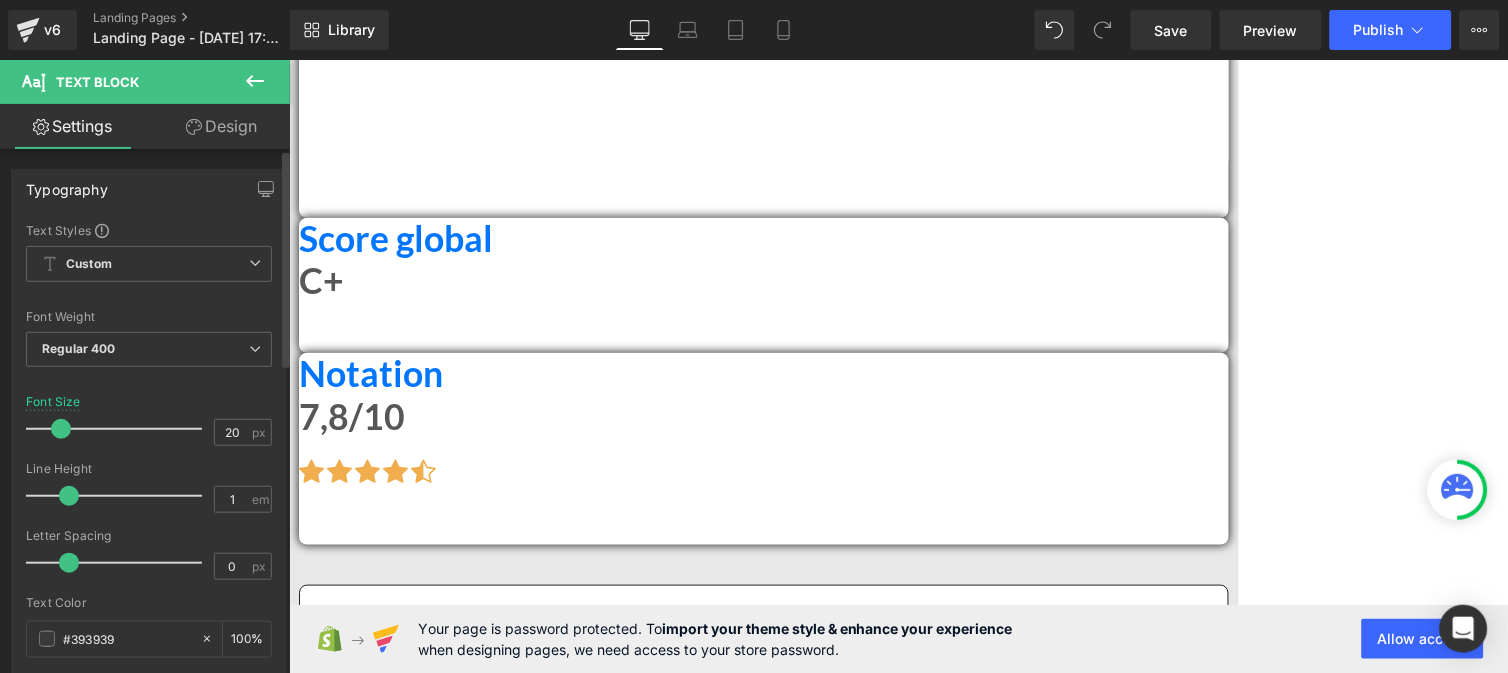 click at bounding box center (61, 429) 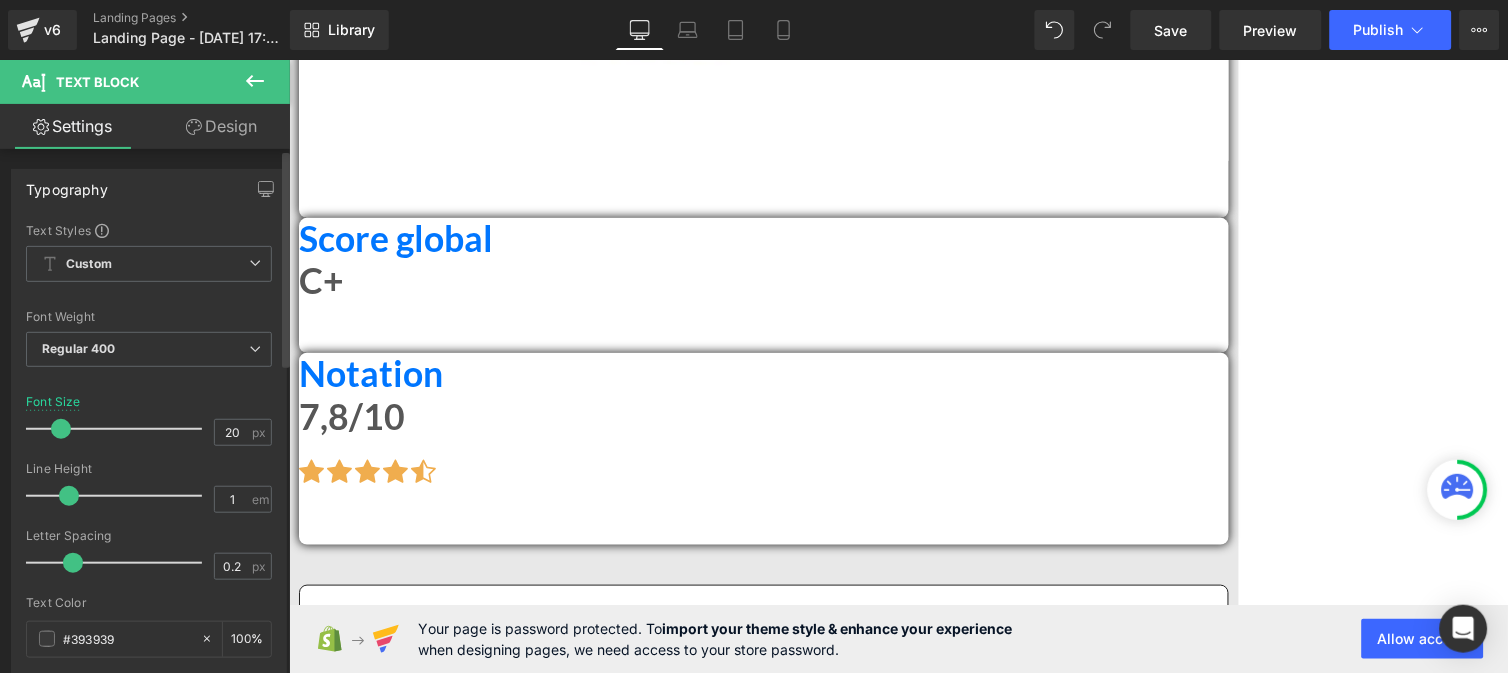 type on "0.3" 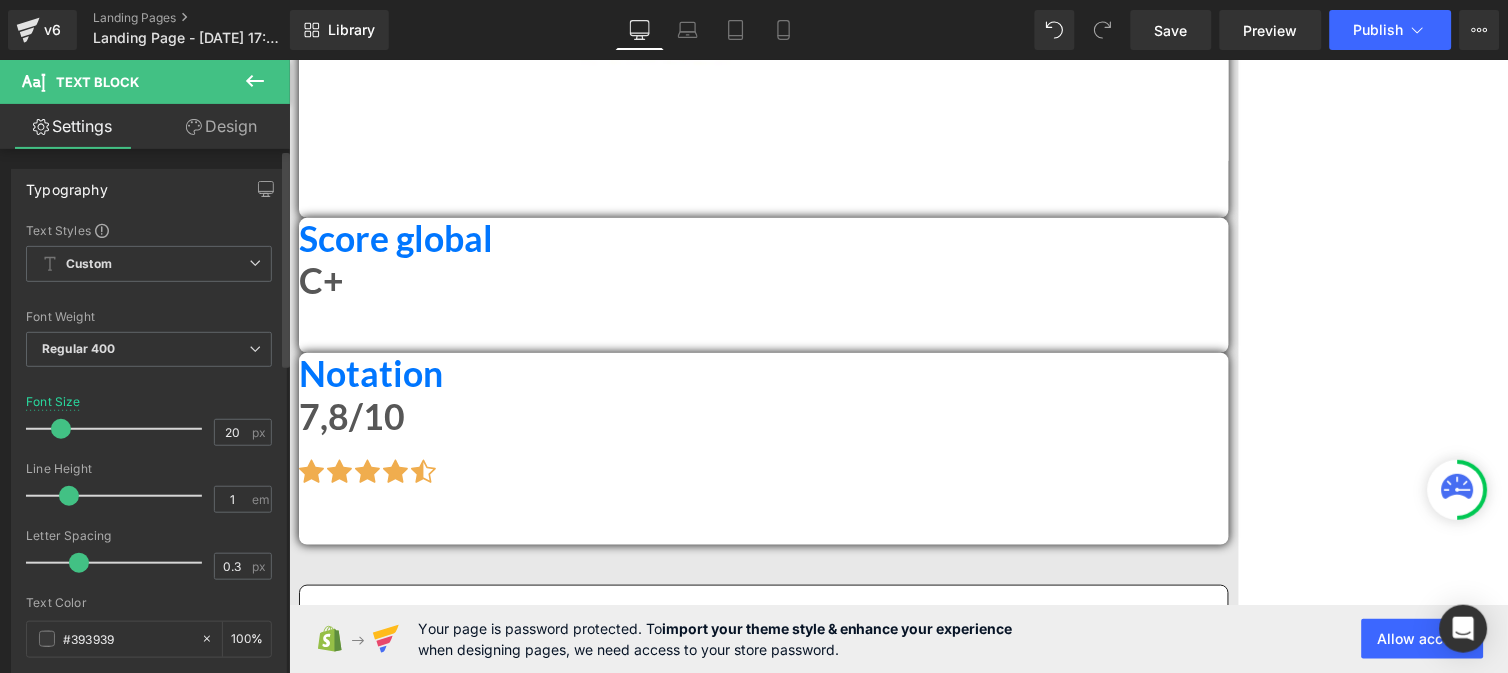 click at bounding box center [79, 563] 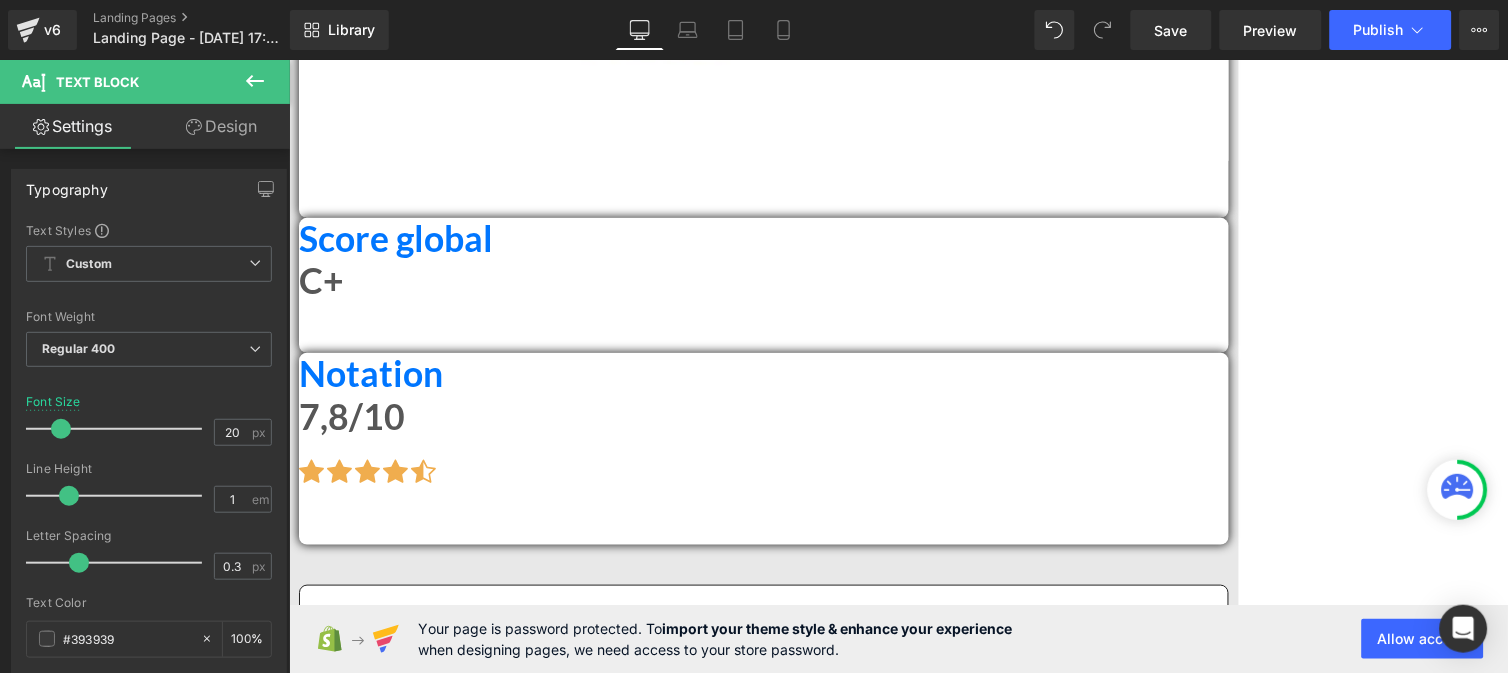 click at bounding box center (668, 5562) 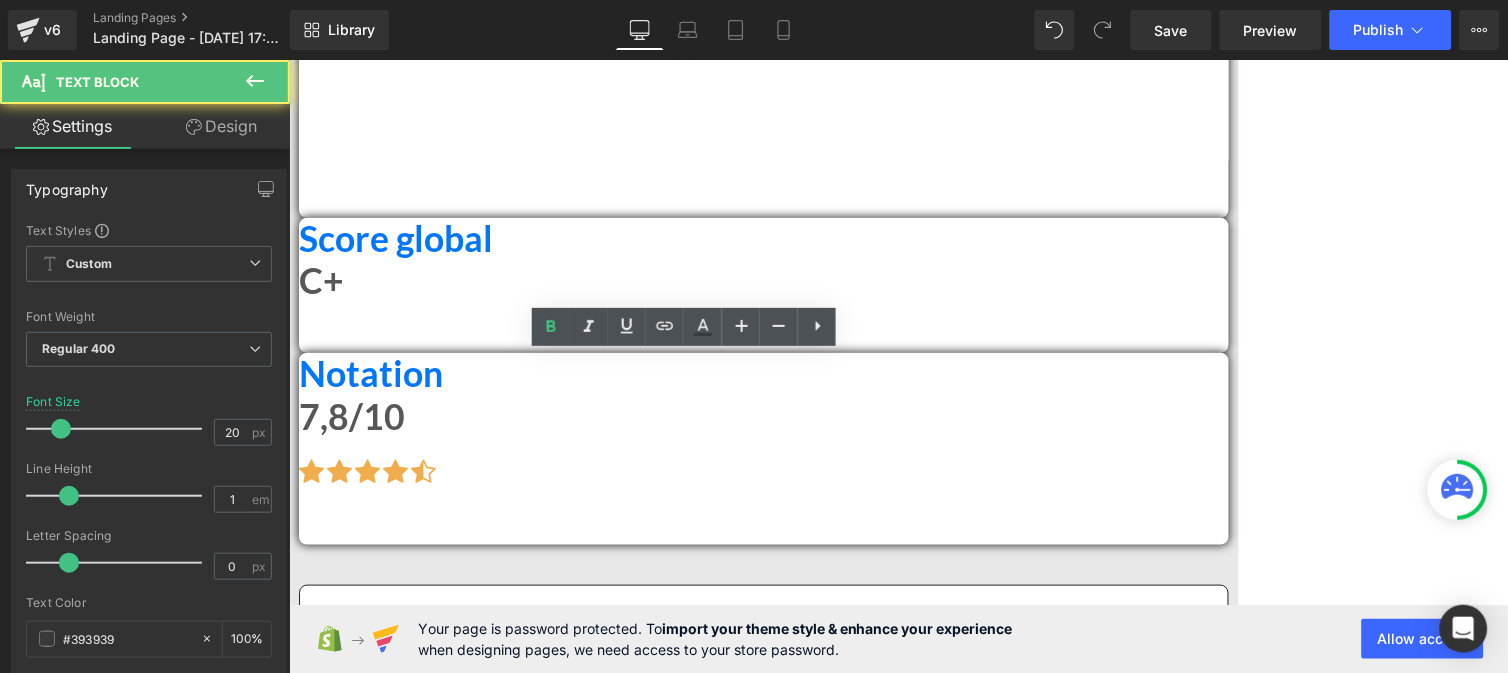 click on "Peau plus ferme et rebondie , avec un ovale du visage mieux défini." at bounding box center (668, 5545) 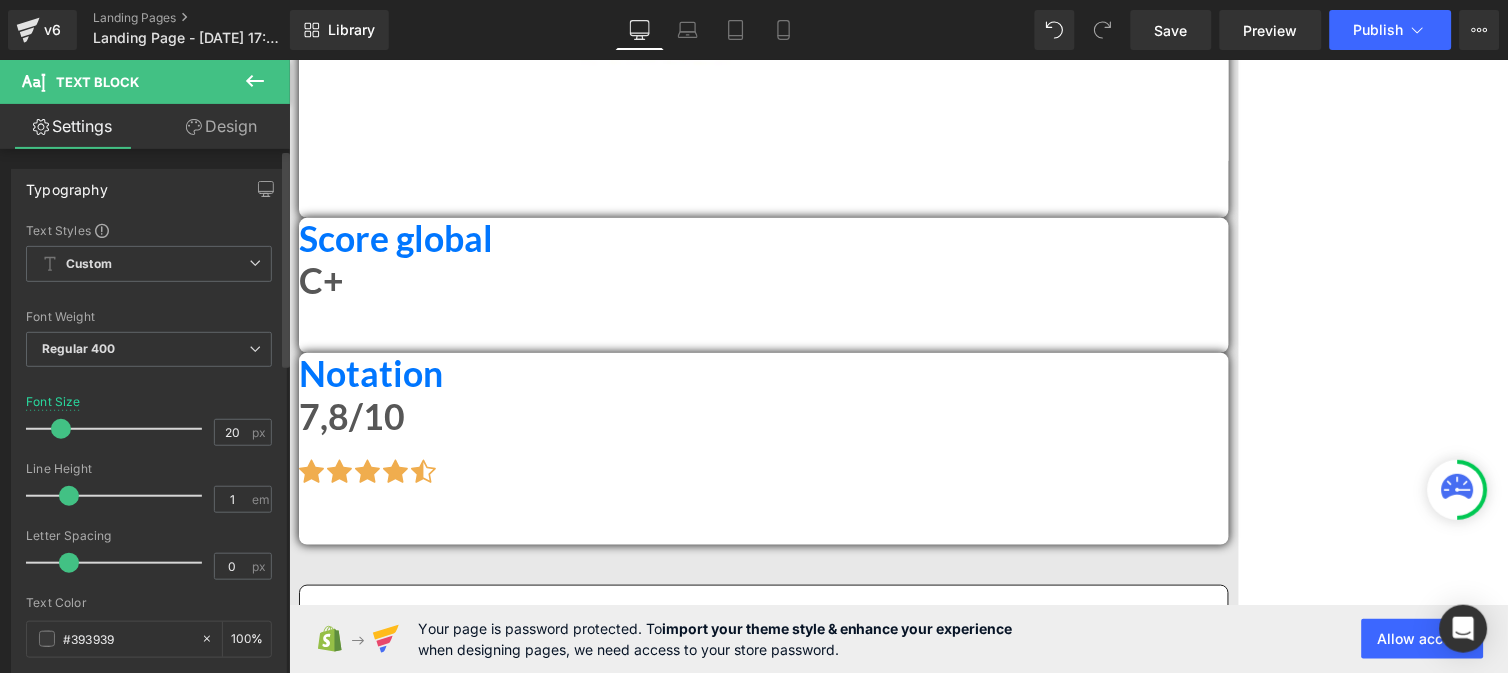 type on "0.1" 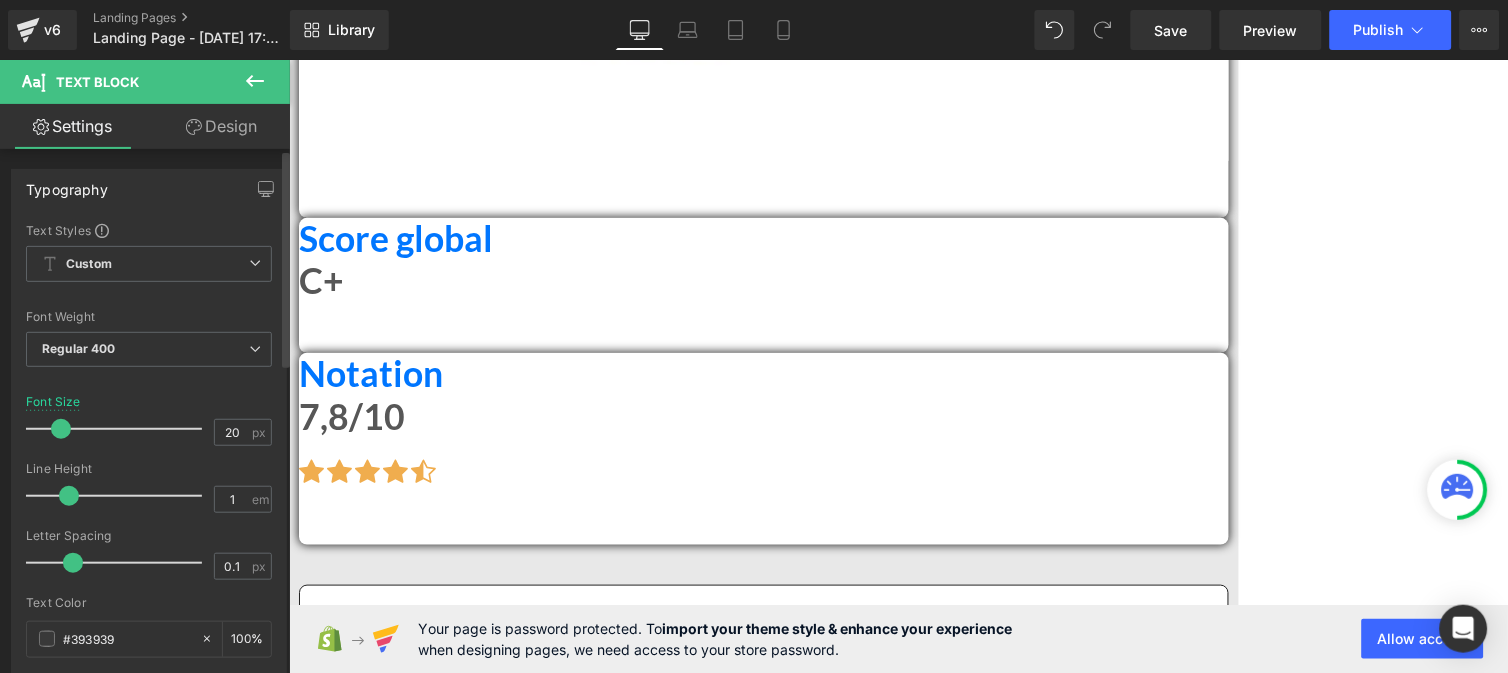 click at bounding box center [73, 563] 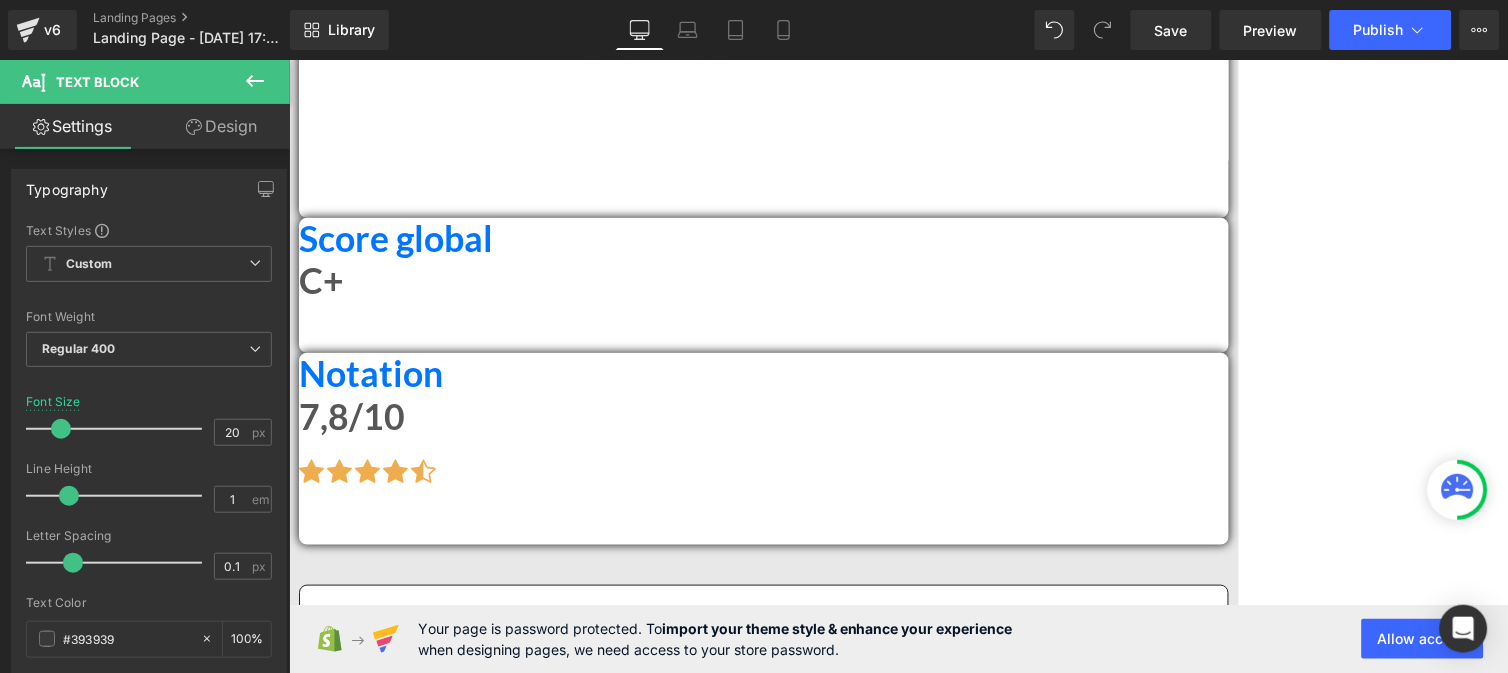 click at bounding box center (668, 5517) 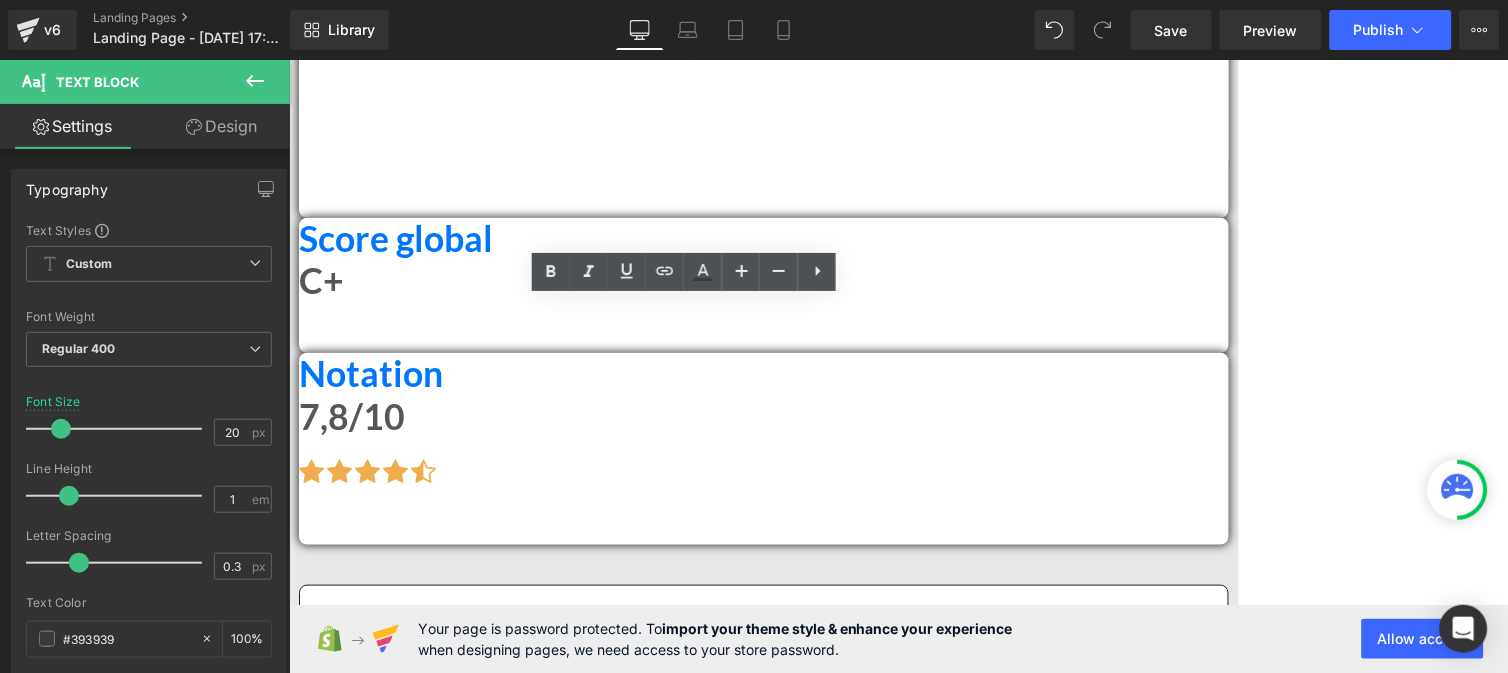 click on "Peau plus ferme et rebondie , avec un ovale du visage mieux défini." at bounding box center (668, 5545) 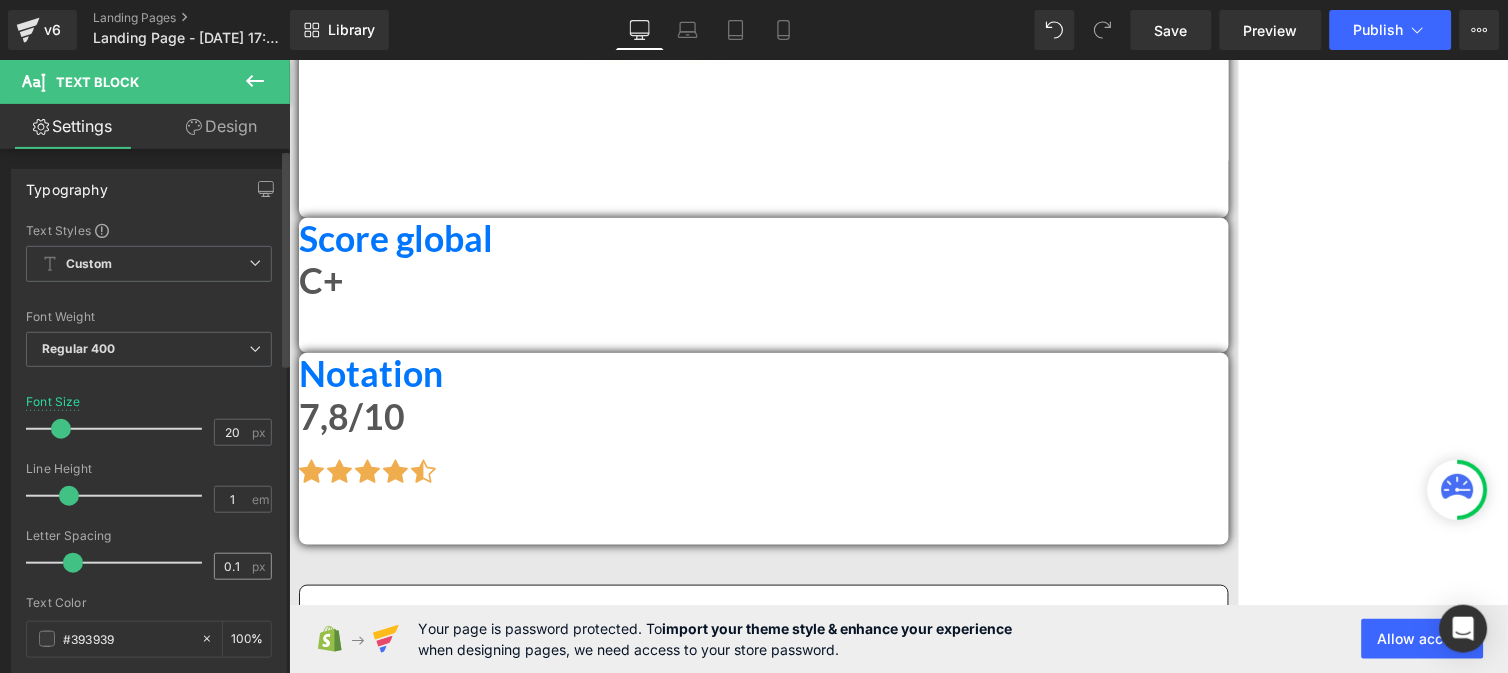 click on "0.1 px" at bounding box center (243, 566) 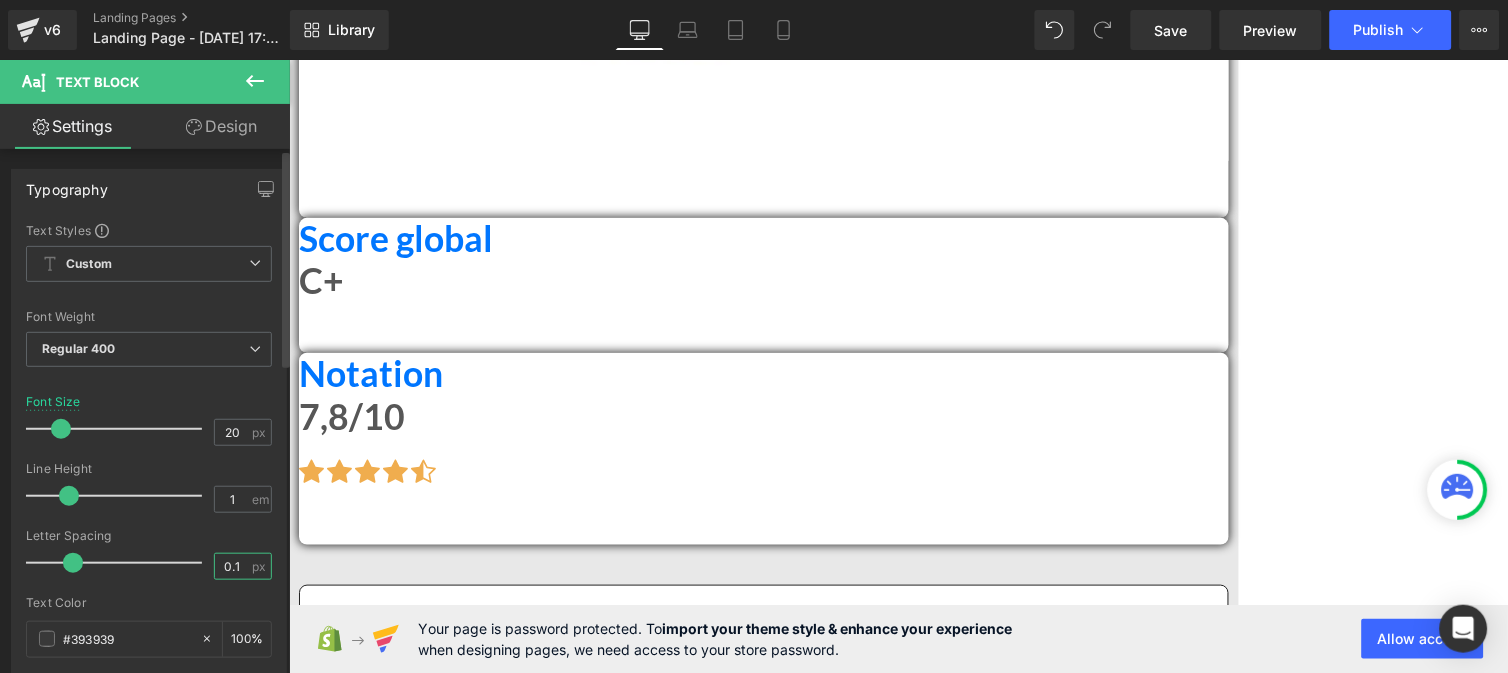 click on "0.1" at bounding box center (232, 566) 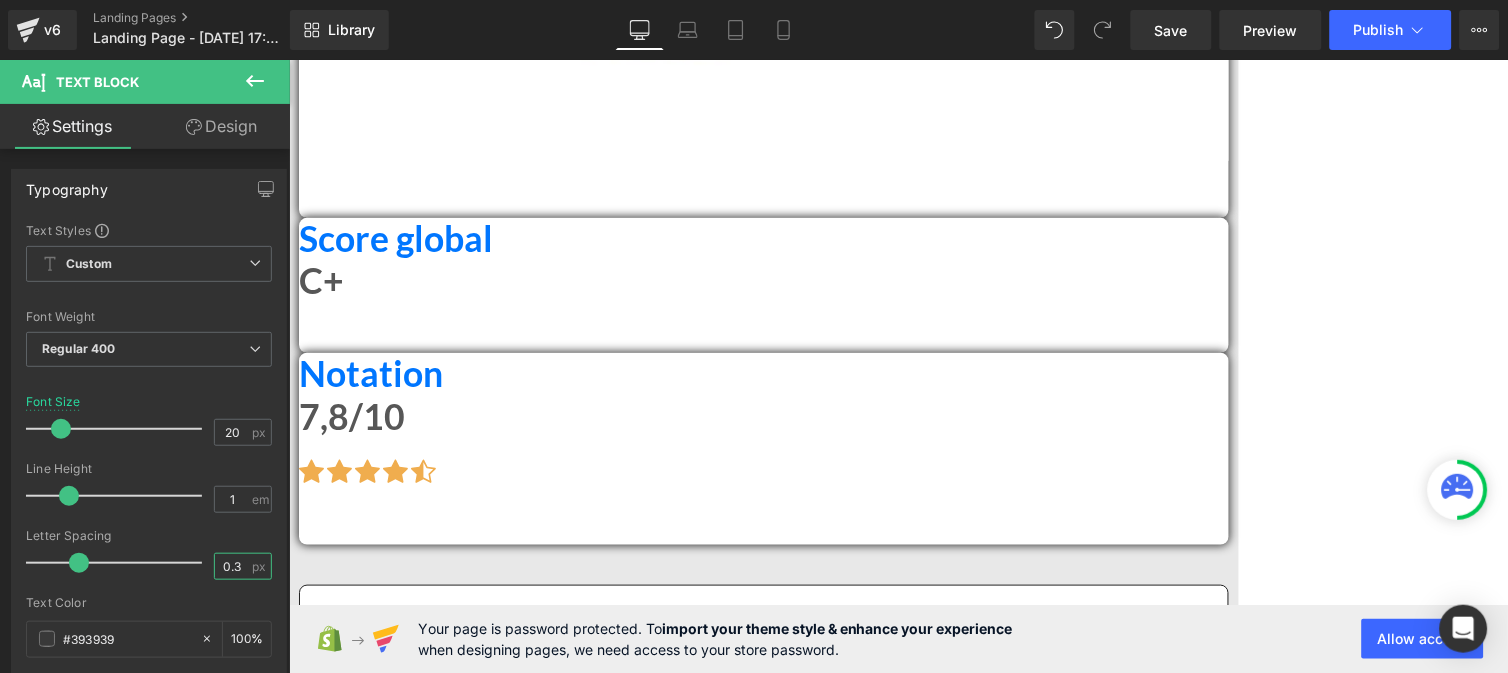 type on "0" 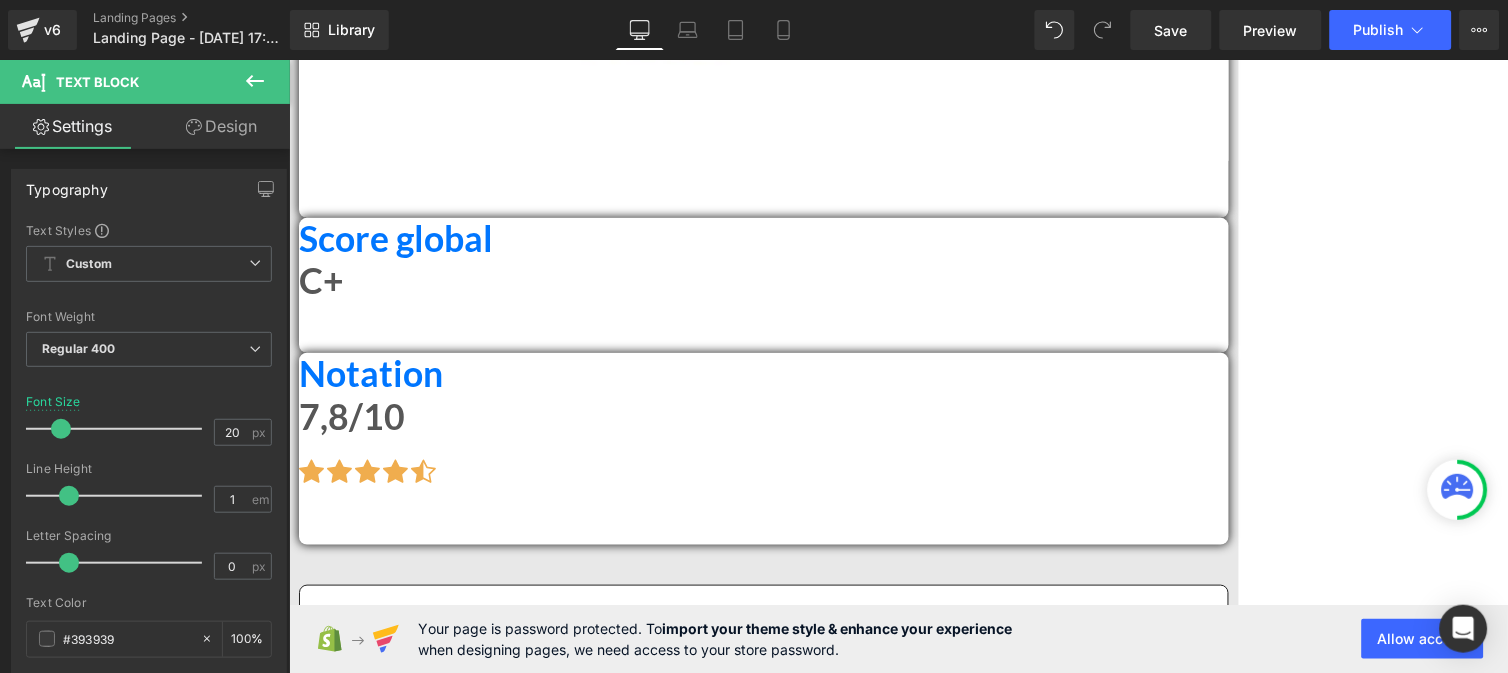 click on "Moins de rougeurs et d’imperfections  : la peau semble plus calme, plus équilibrée." at bounding box center [668, 5625] 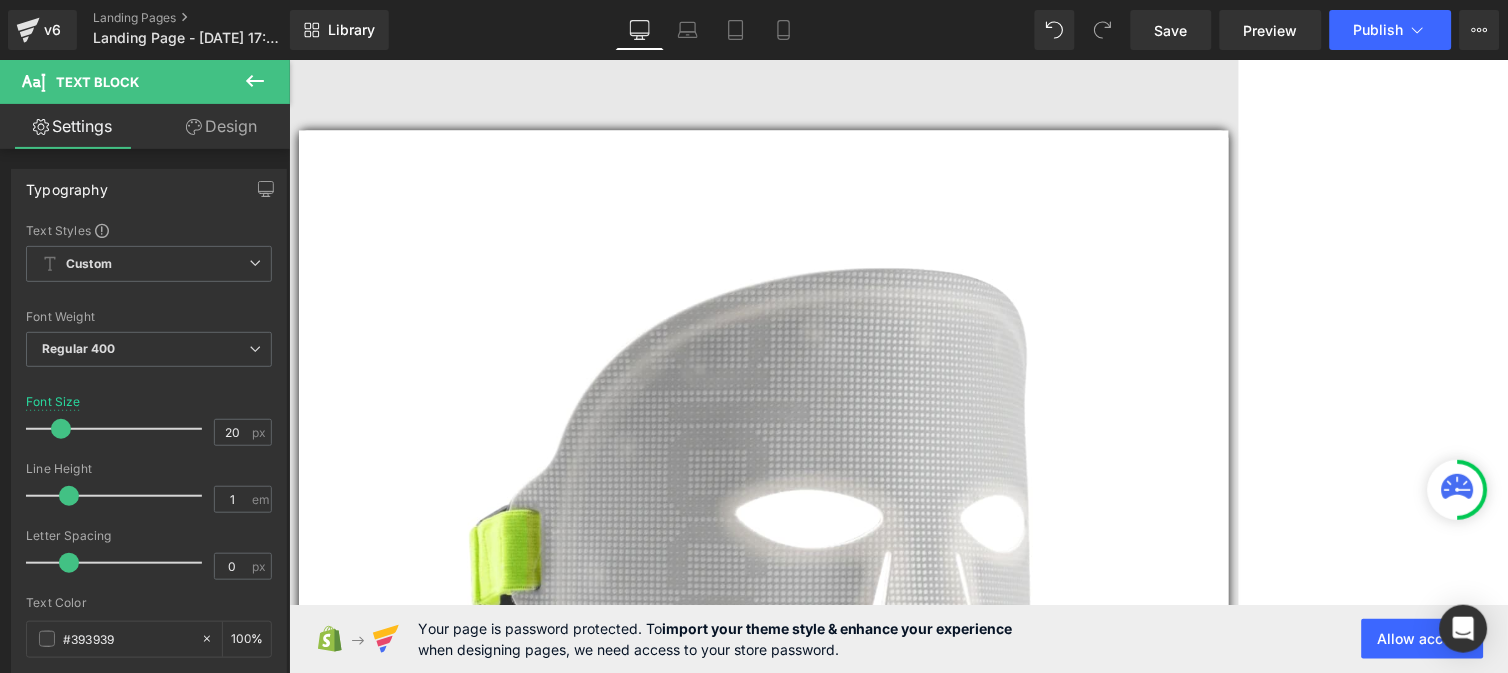 scroll, scrollTop: 2613, scrollLeft: 0, axis: vertical 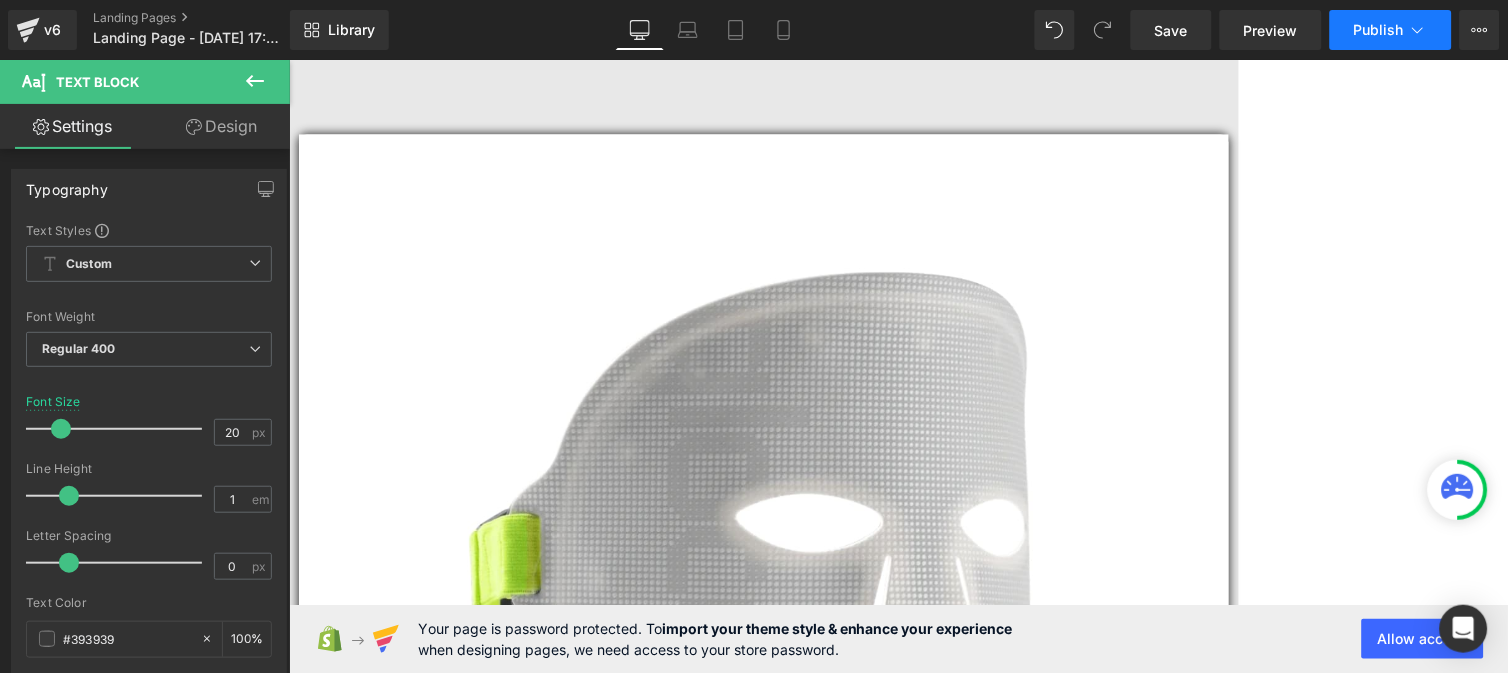 click 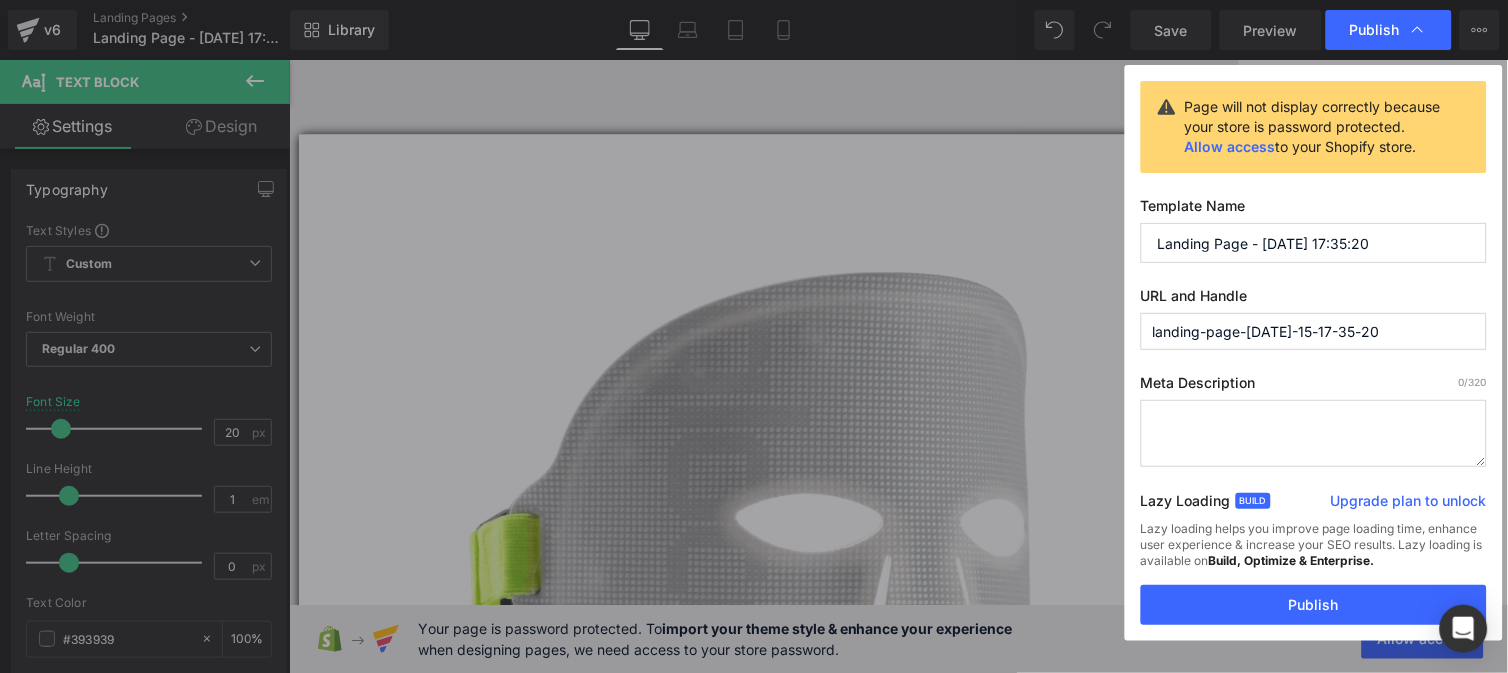 click on "landing-page-[DATE]-15-17-35-20" at bounding box center [1314, 331] 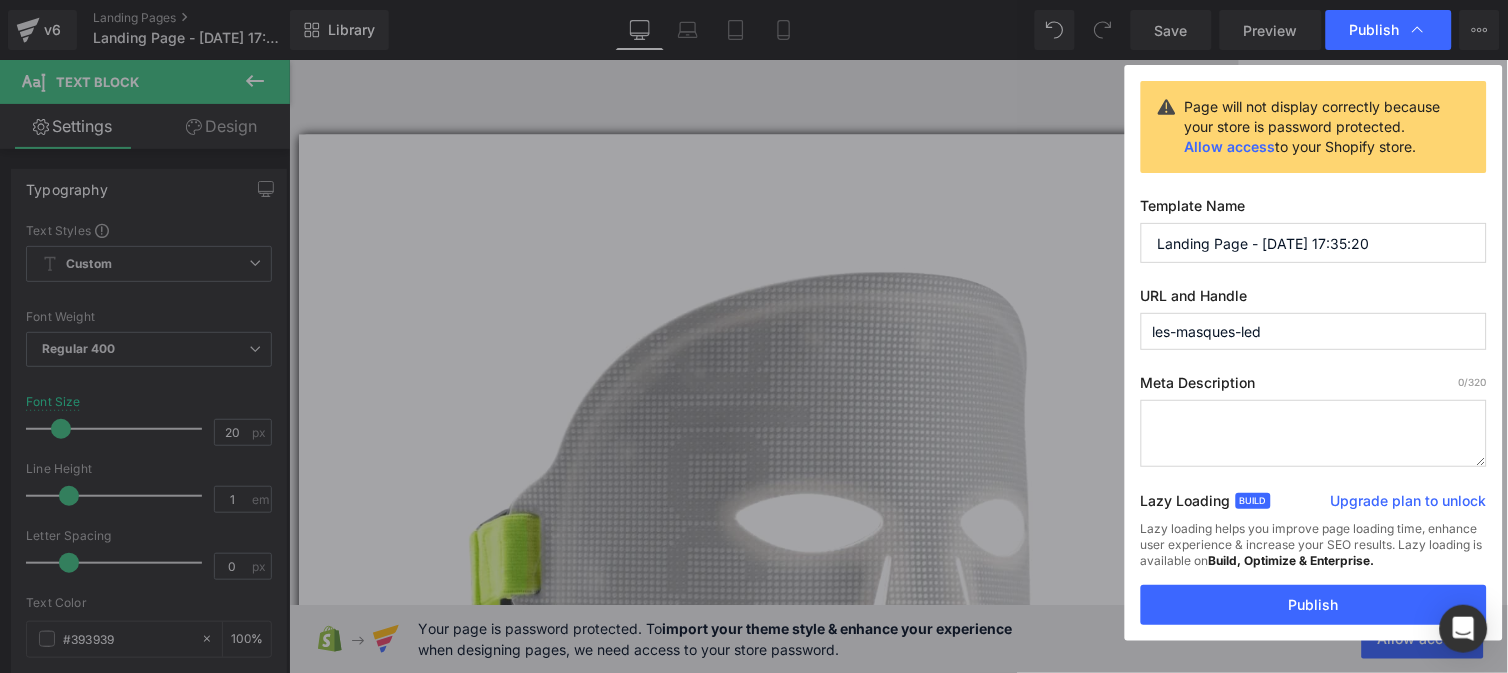type on "les-masques-led" 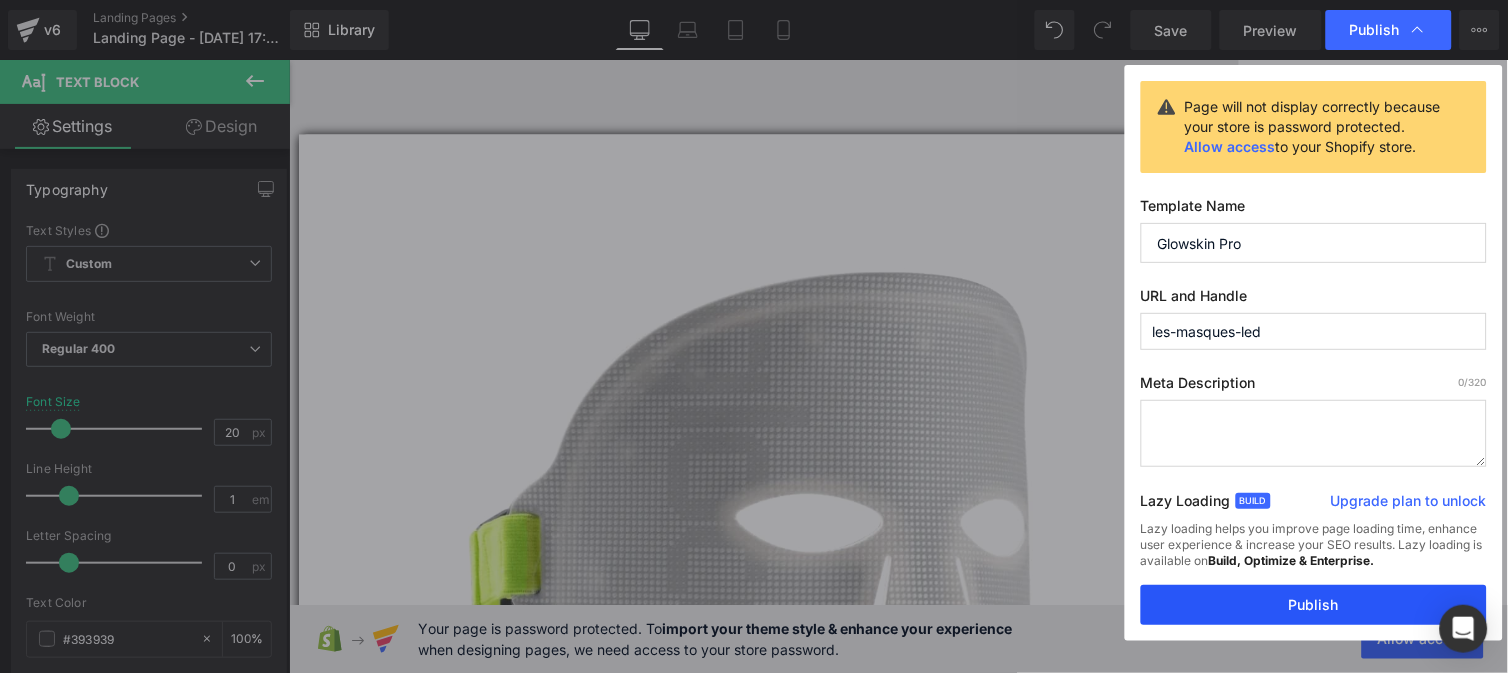 type on "Glowskin Pro" 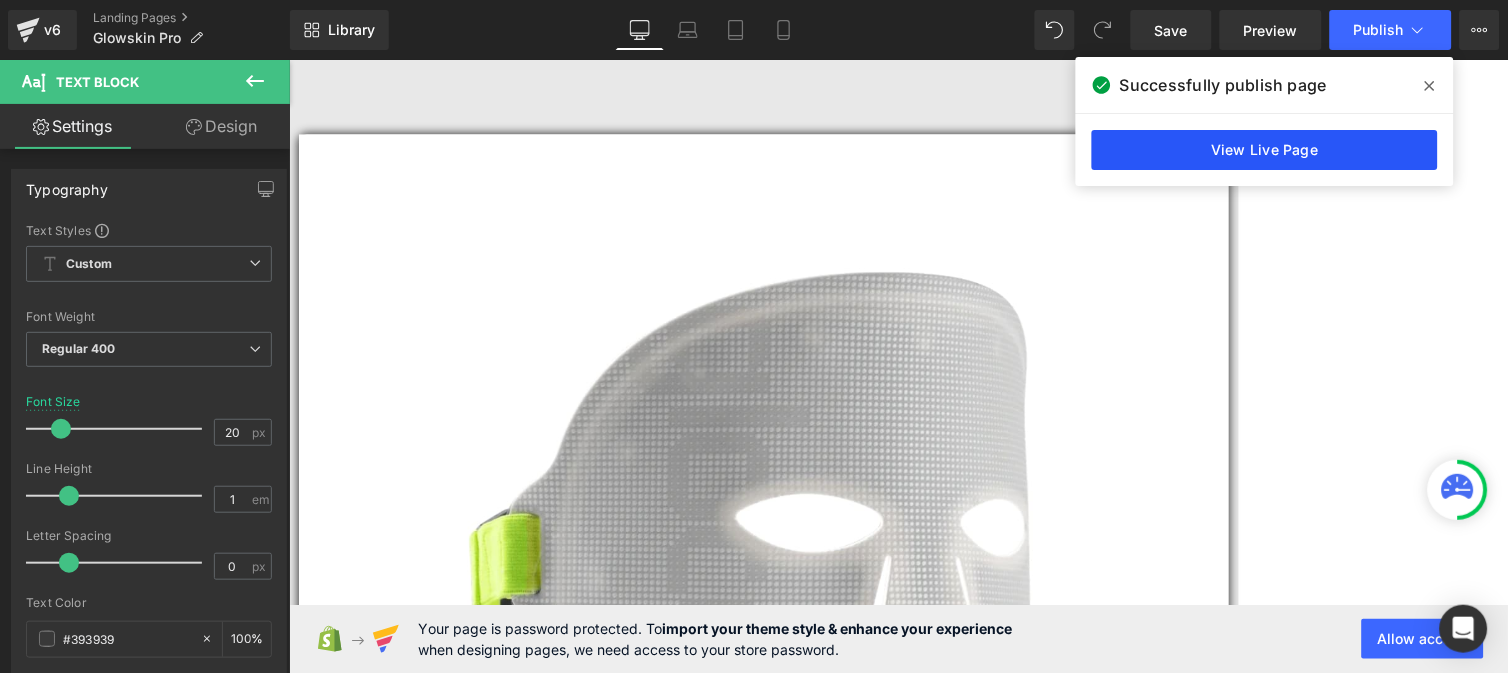 click on "View Live Page" at bounding box center (1265, 150) 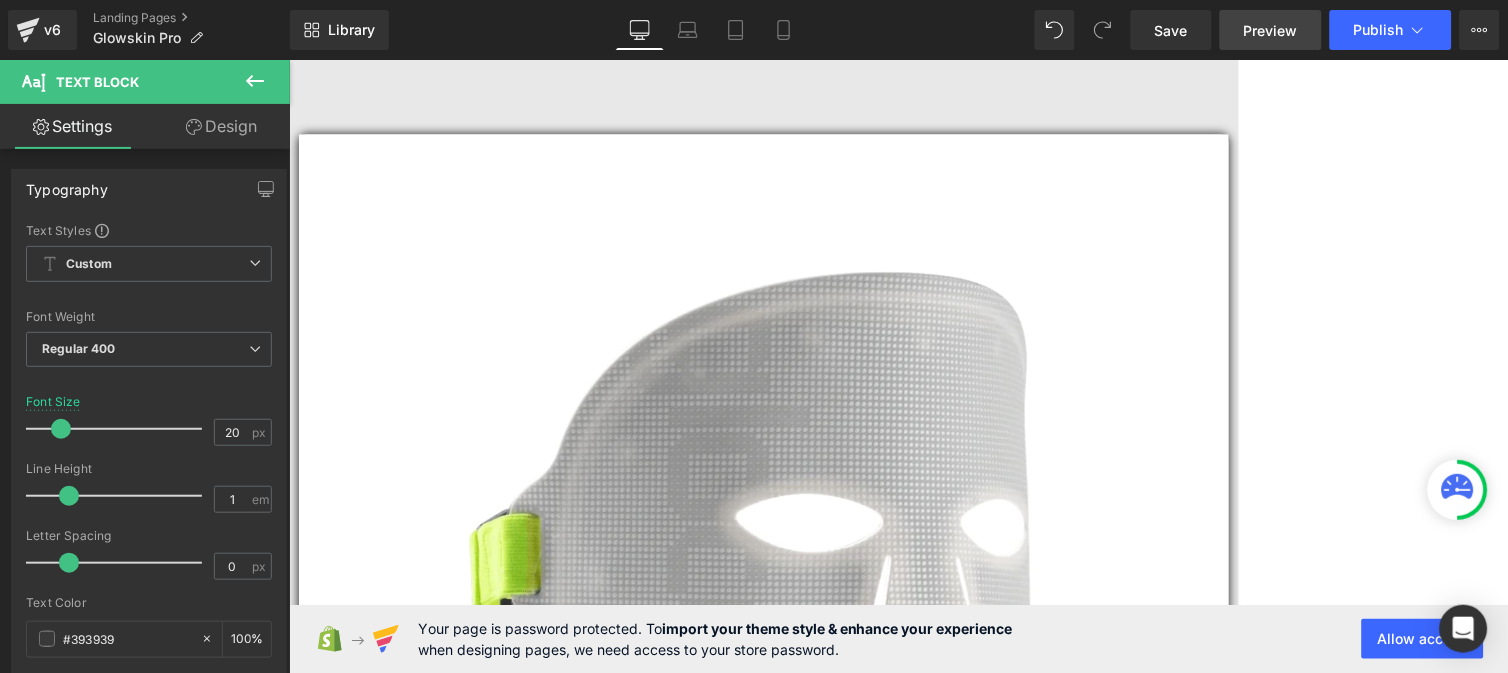 click on "Preview" at bounding box center (1271, 30) 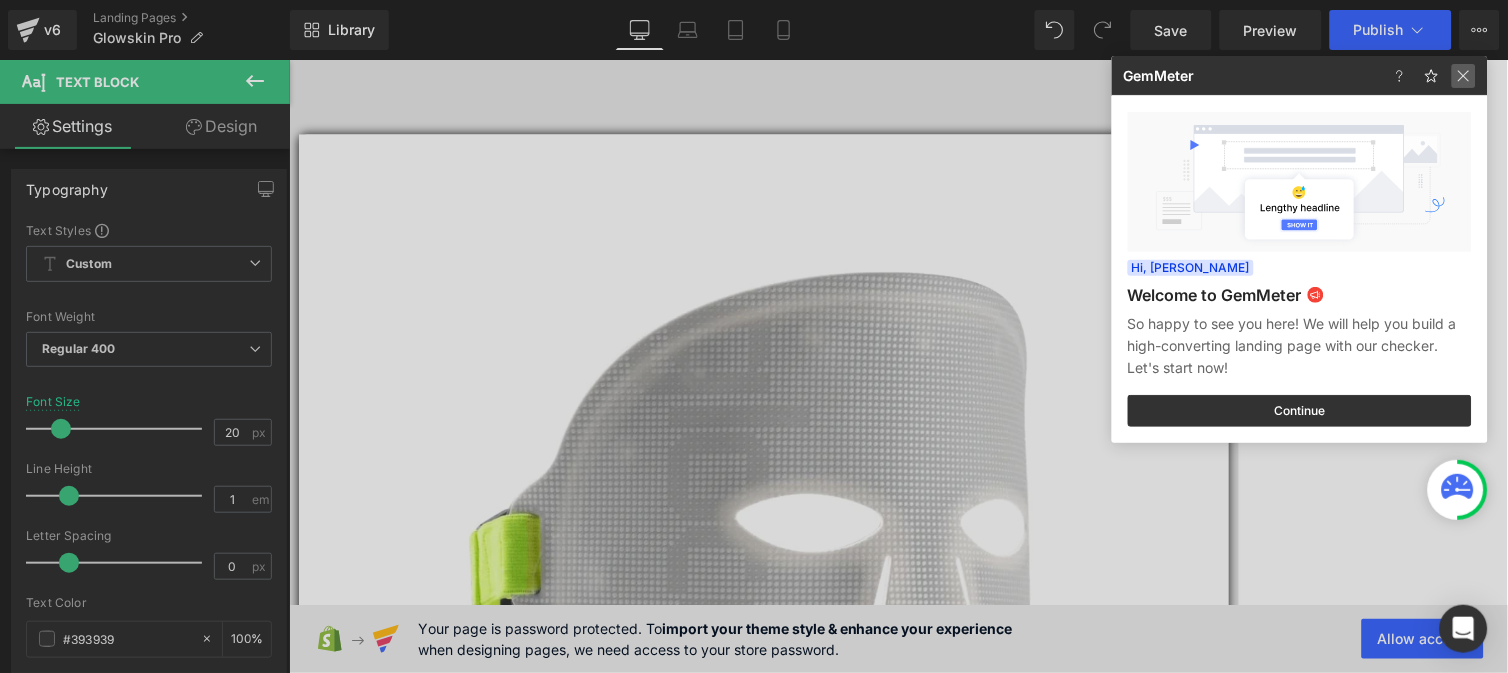click 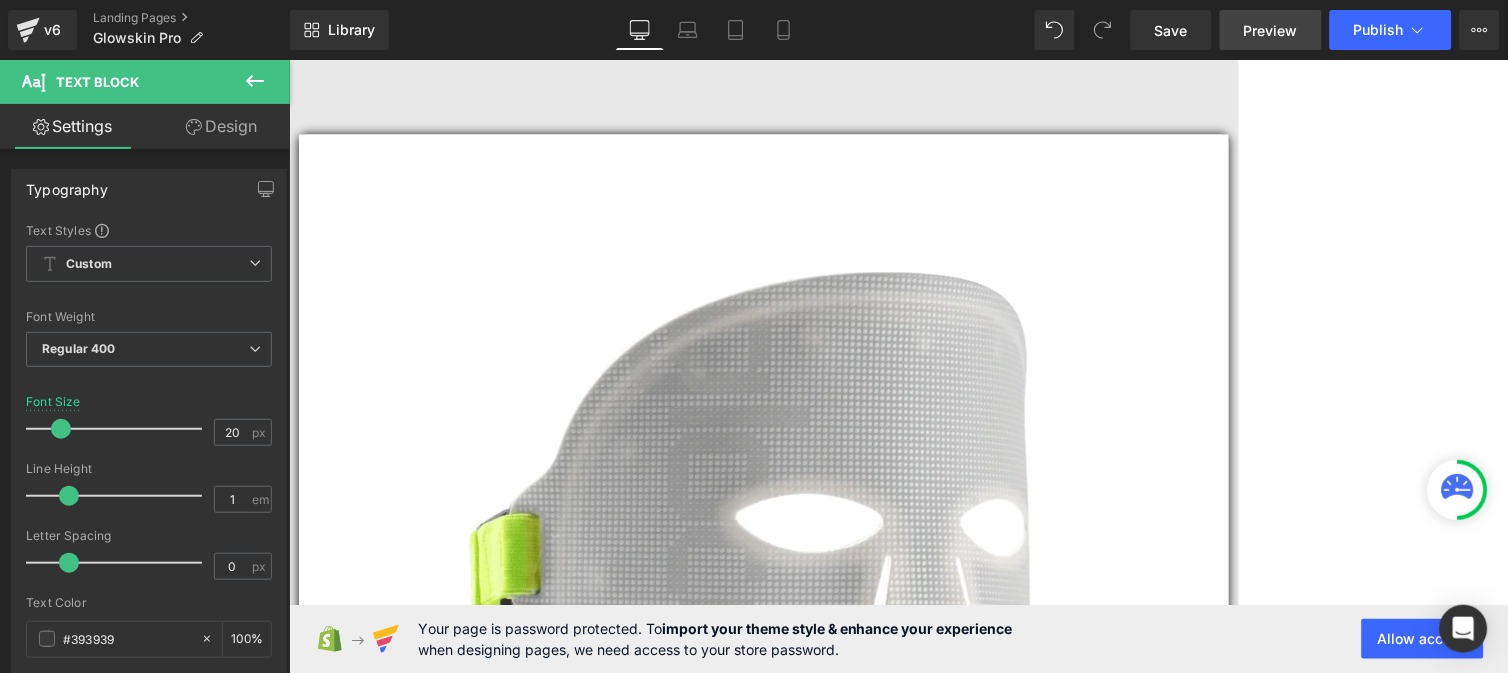 click on "Preview" at bounding box center (1271, 30) 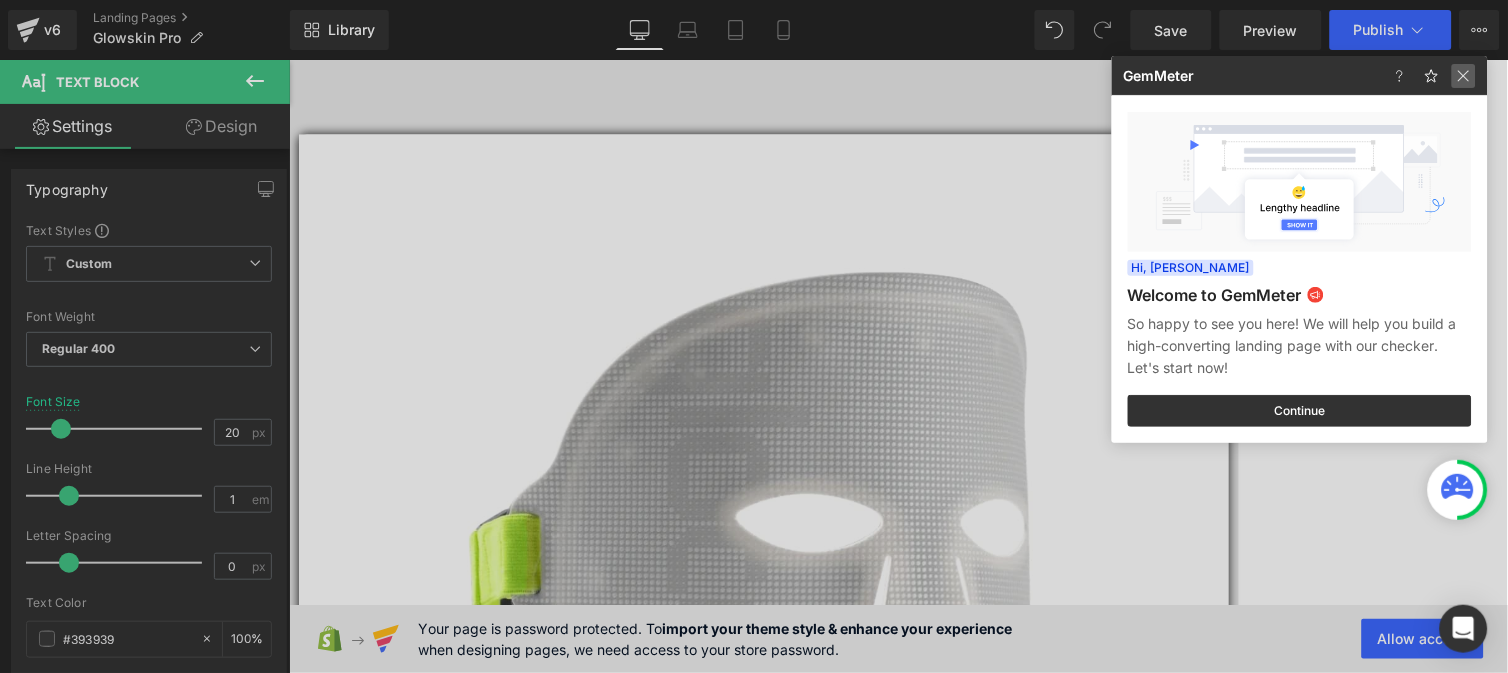 click 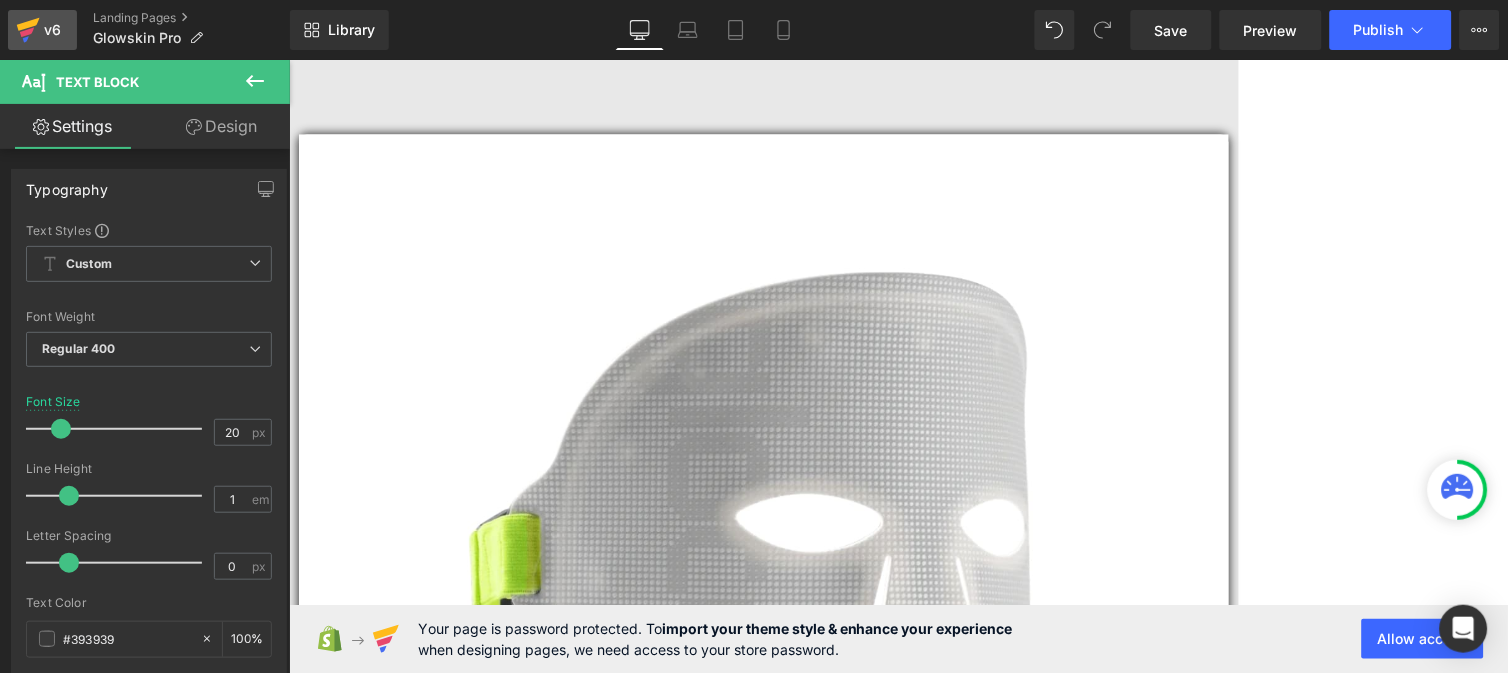 click on "v6" at bounding box center [52, 30] 